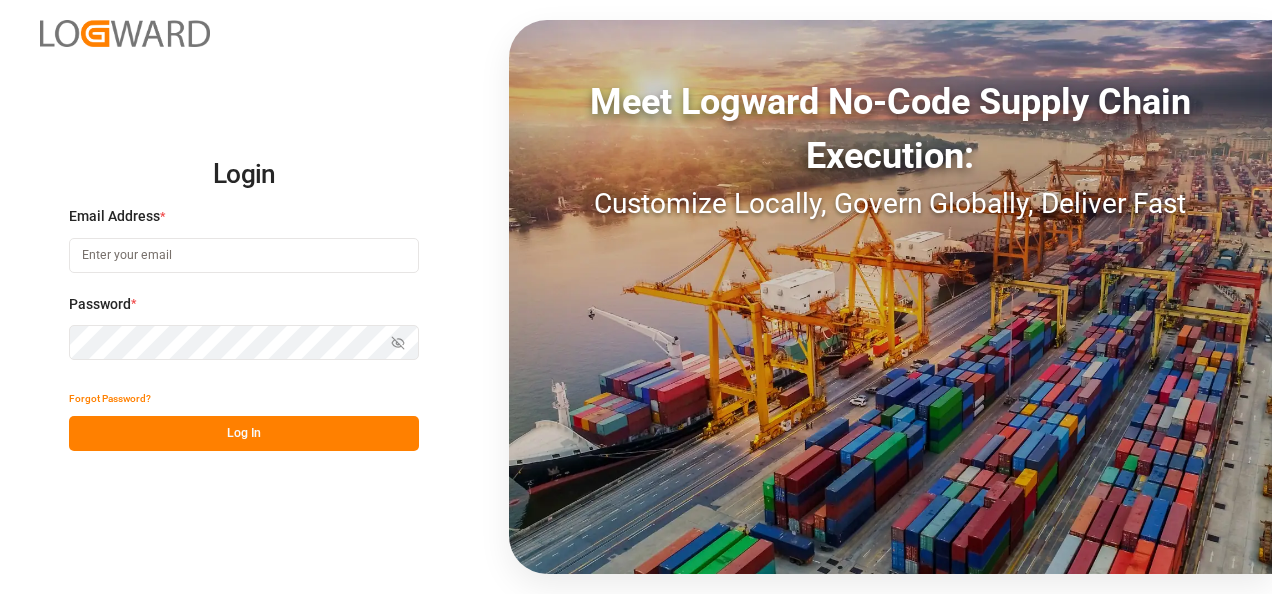 scroll, scrollTop: 0, scrollLeft: 0, axis: both 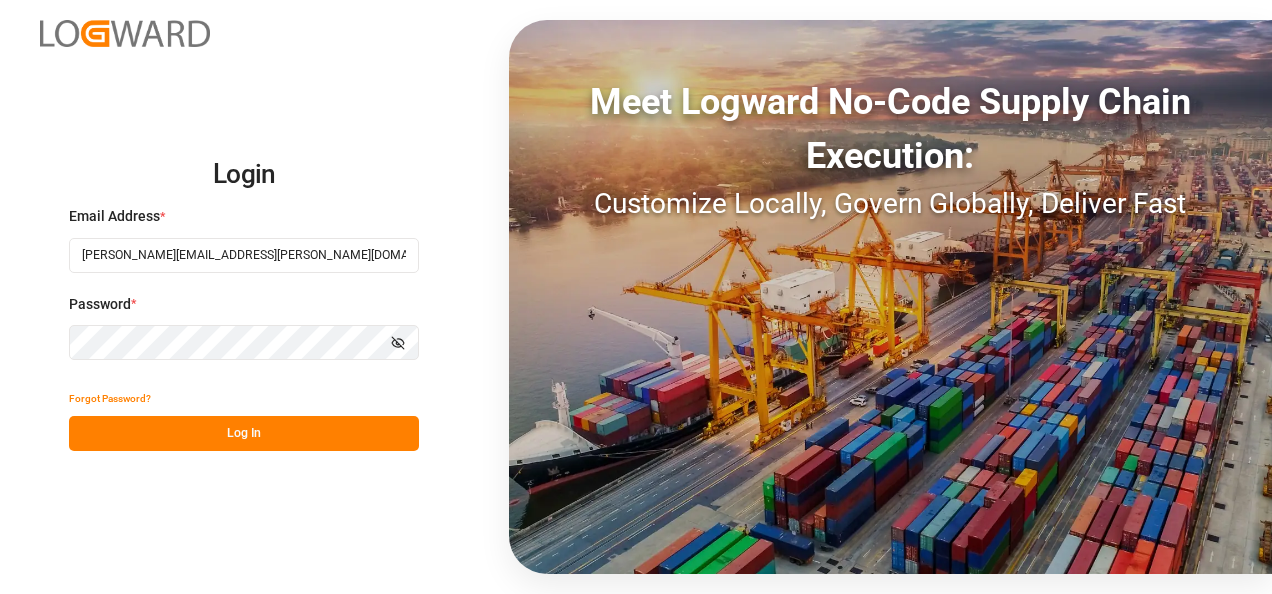 click on "Log In" at bounding box center [244, 433] 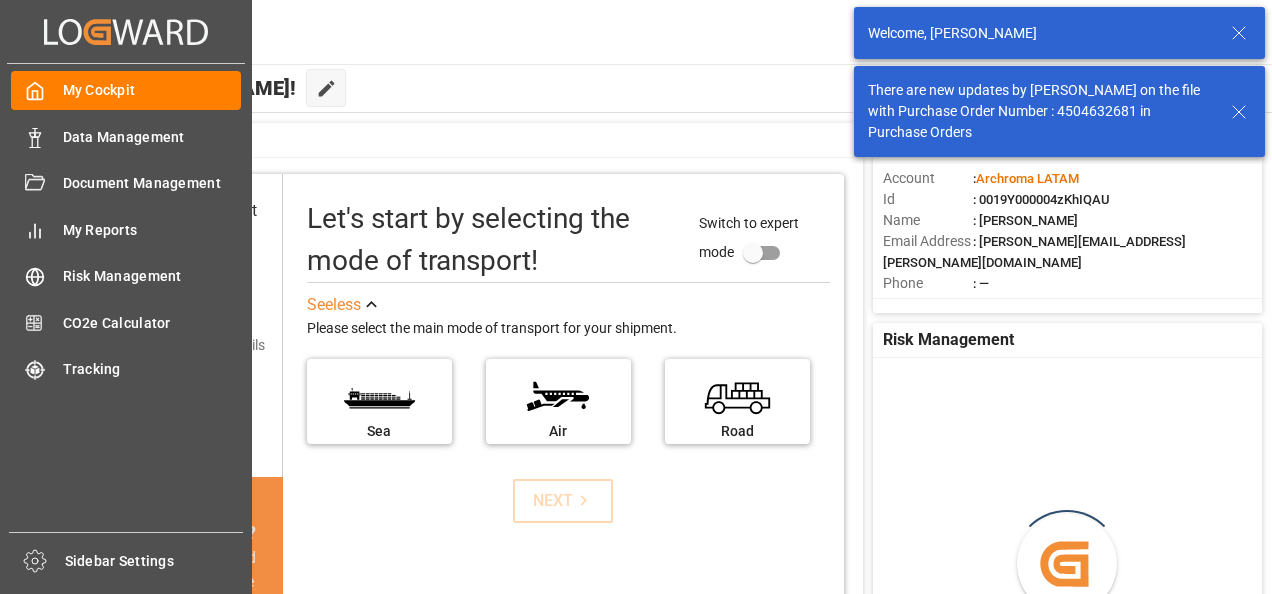click on "Data Management" at bounding box center (152, 137) 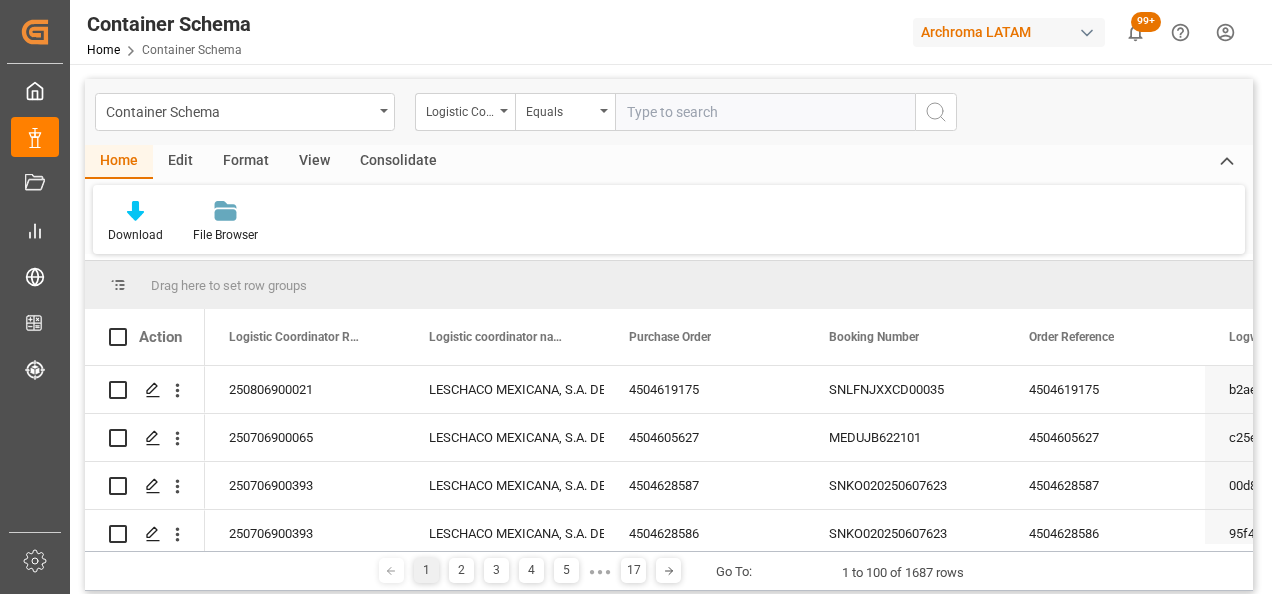 click on "Container Schema" at bounding box center [245, 112] 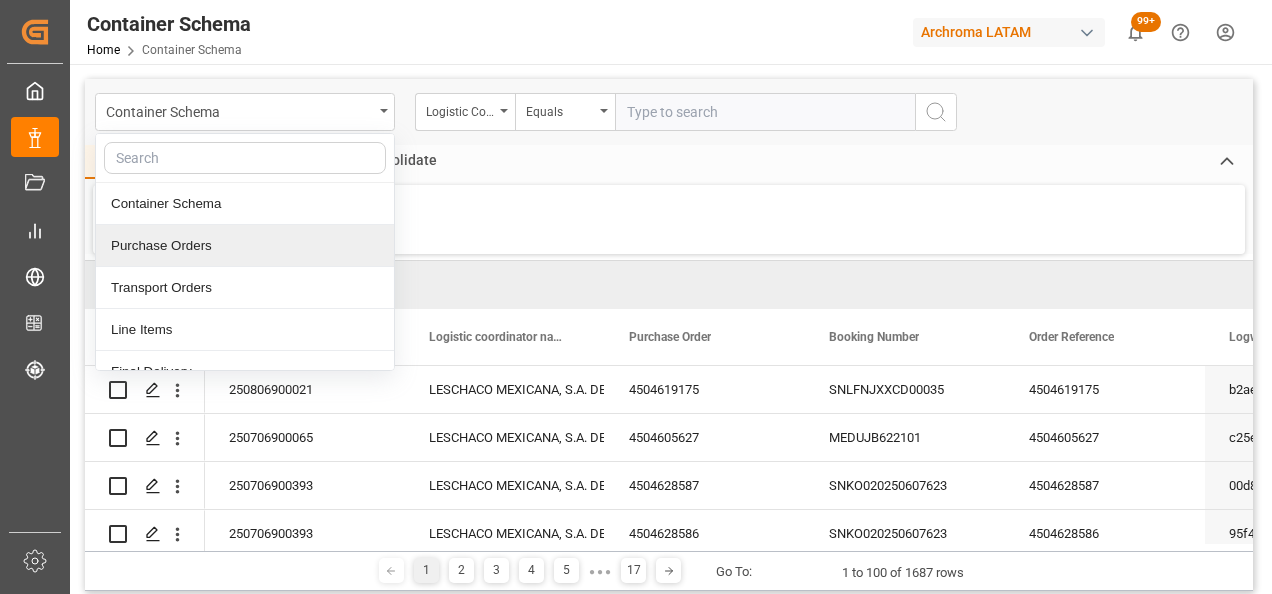 click on "Purchase Orders" at bounding box center (245, 246) 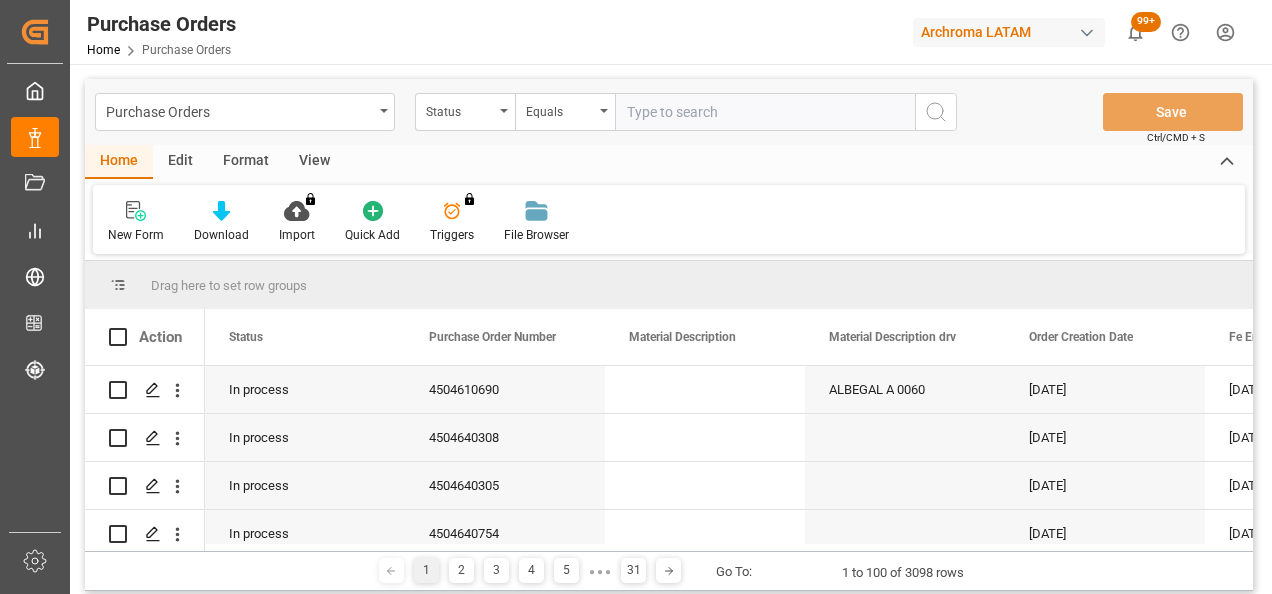 click on "Status" at bounding box center [465, 112] 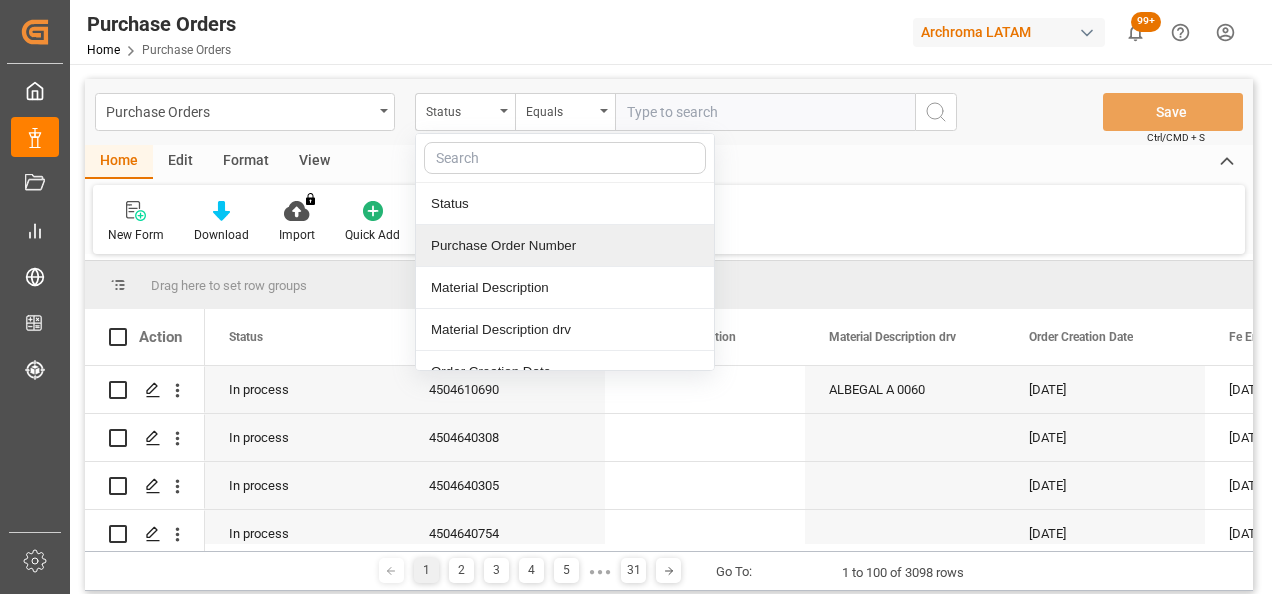click on "Purchase Order Number" at bounding box center [565, 246] 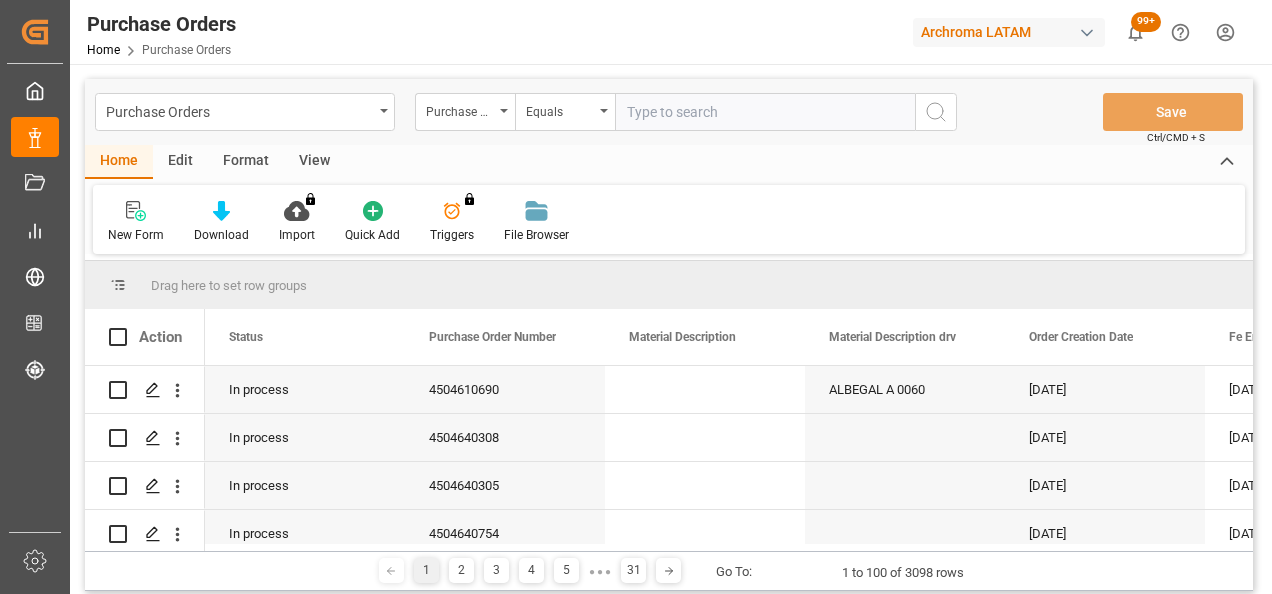 click at bounding box center [765, 112] 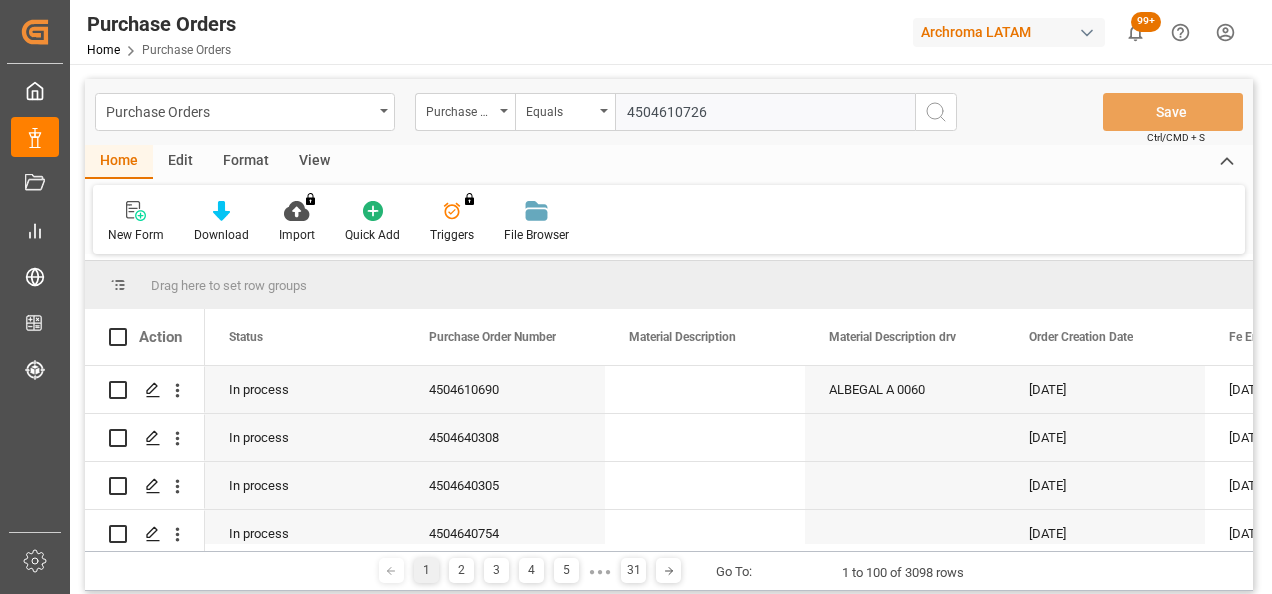 type 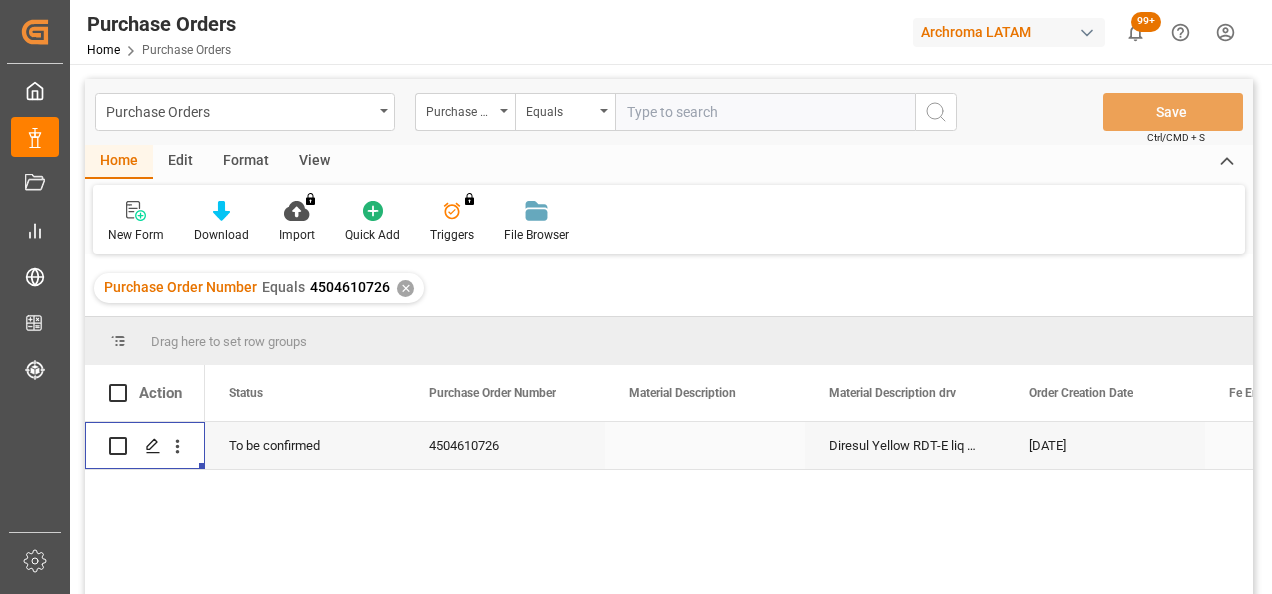 click at bounding box center (152, 446) 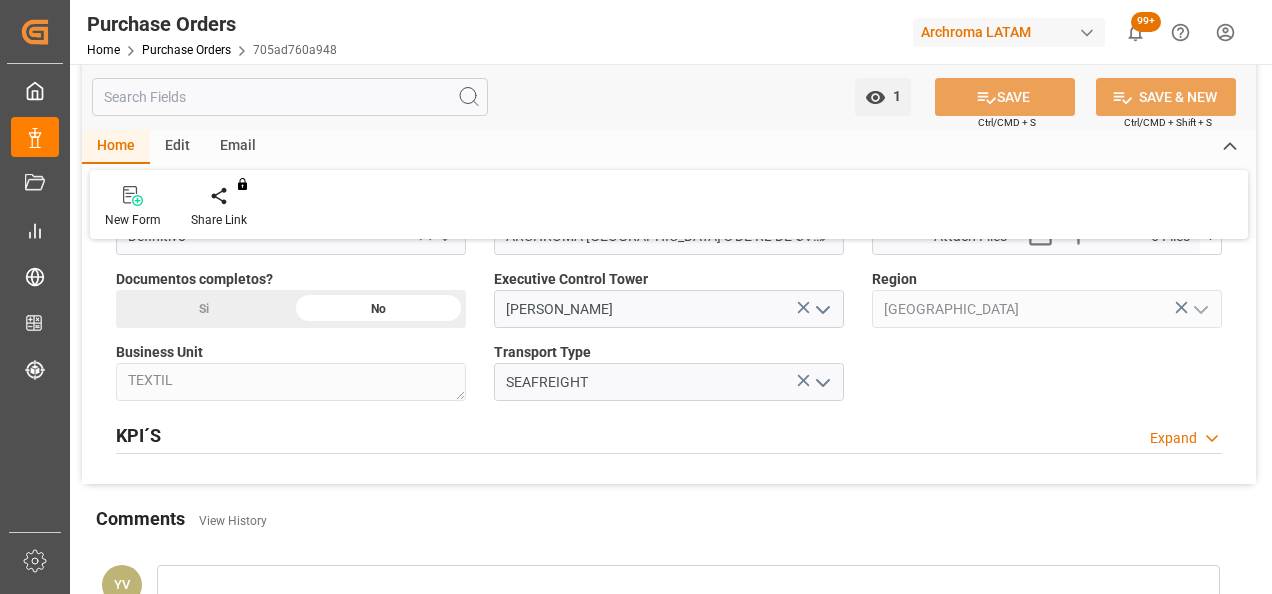 scroll, scrollTop: 1400, scrollLeft: 0, axis: vertical 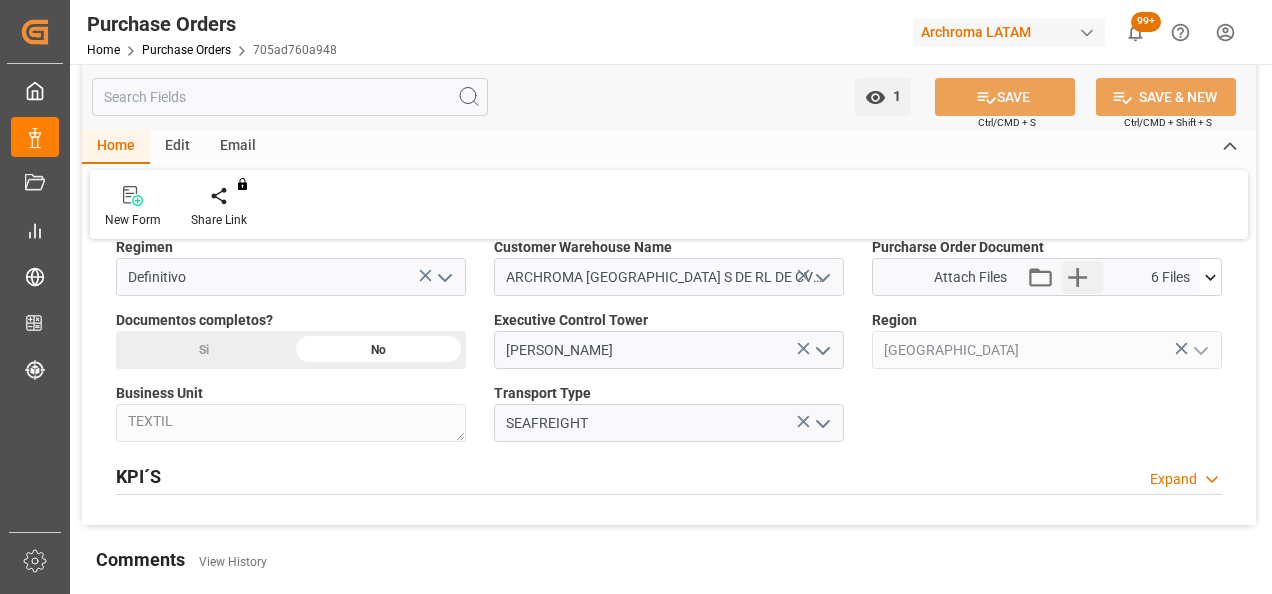 click 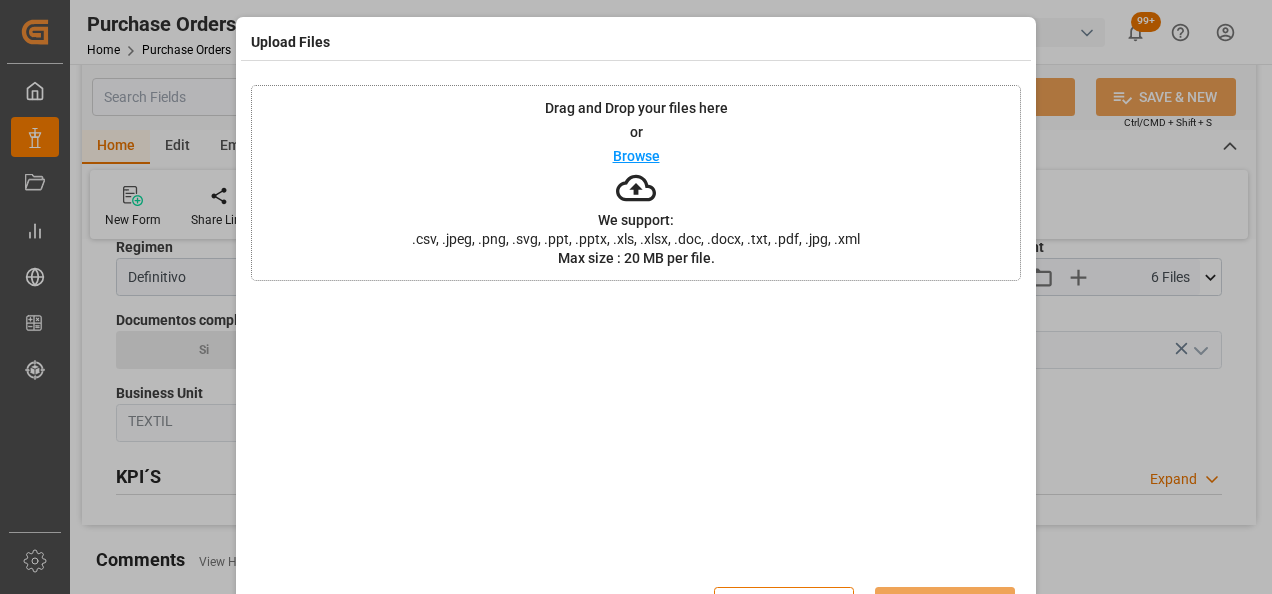 click on "Drag and Drop your files here or Browse We support: .csv, .jpeg, .png, .svg, .ppt, .pptx, .xls, .xlsx, .doc, .docx, .txt, .pdf, .jpg, .xml Max size : 20 MB per file." at bounding box center [636, 183] 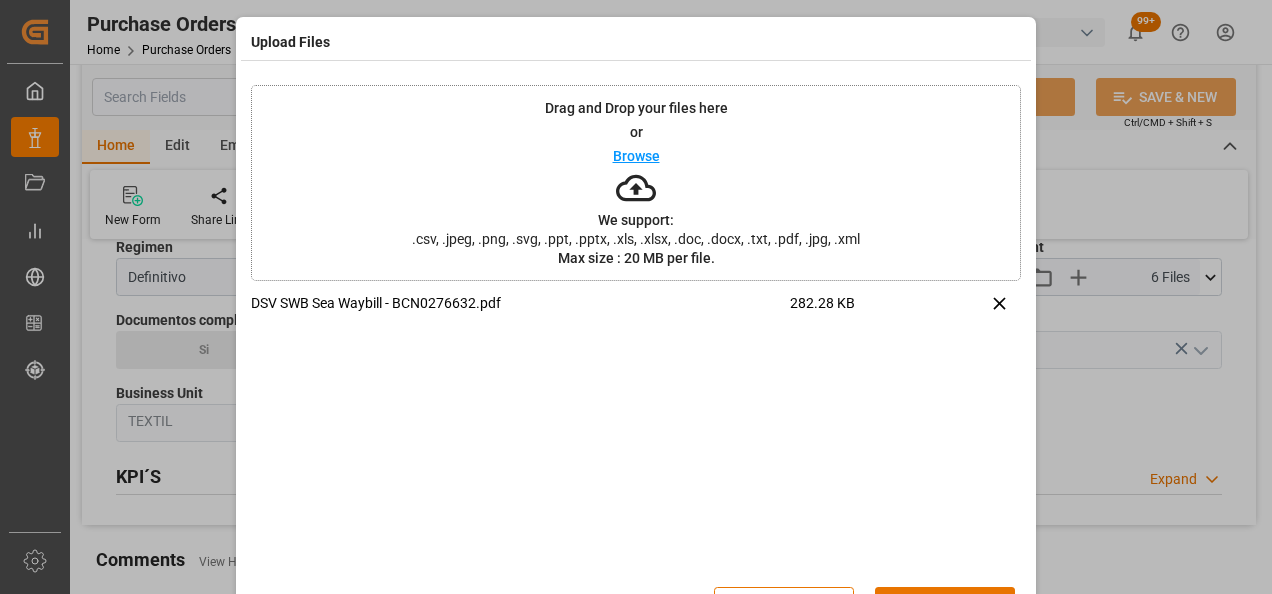 click on "Upload" at bounding box center (945, 606) 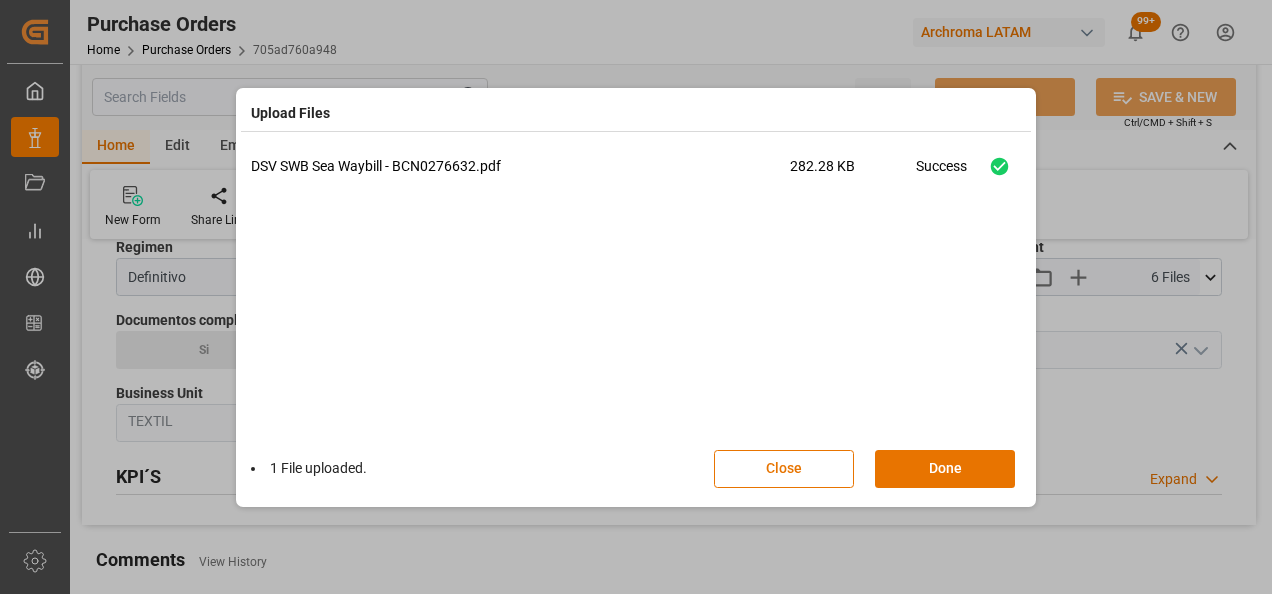 click on "Done" at bounding box center [945, 469] 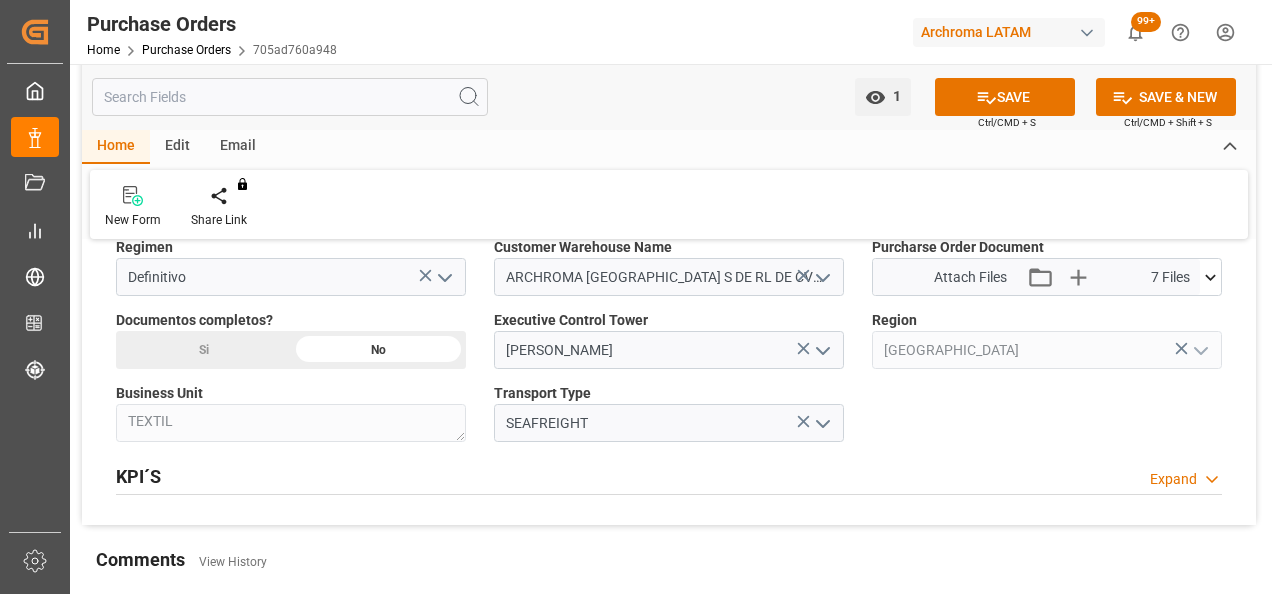 click on "Si" at bounding box center [203, -340] 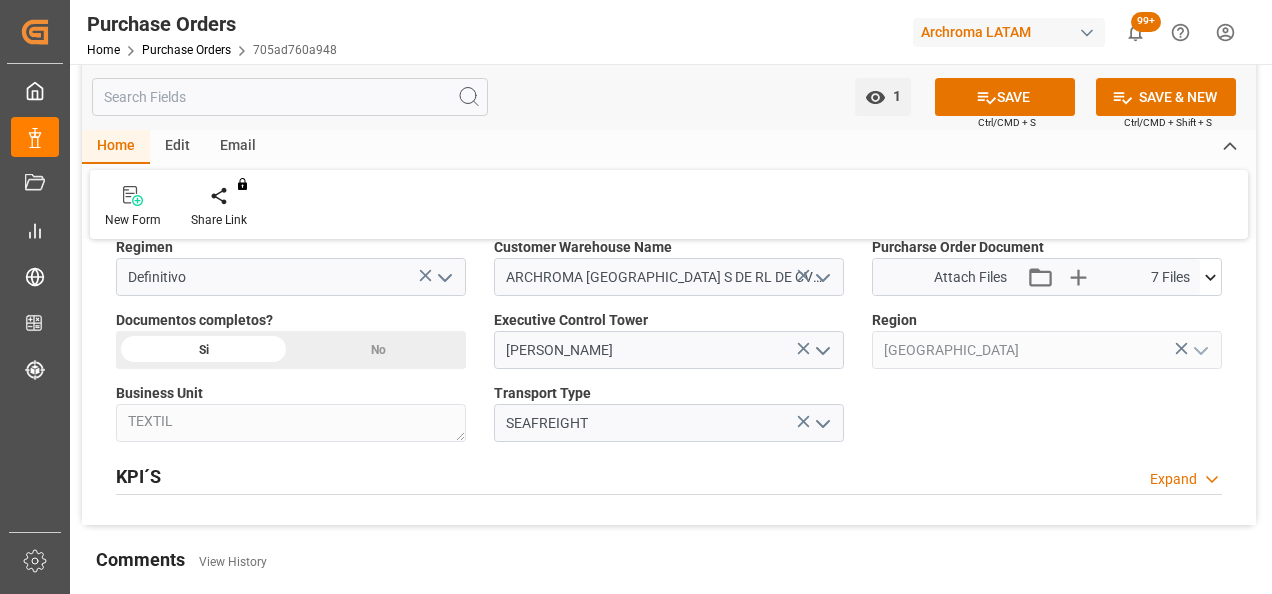 scroll, scrollTop: 1700, scrollLeft: 0, axis: vertical 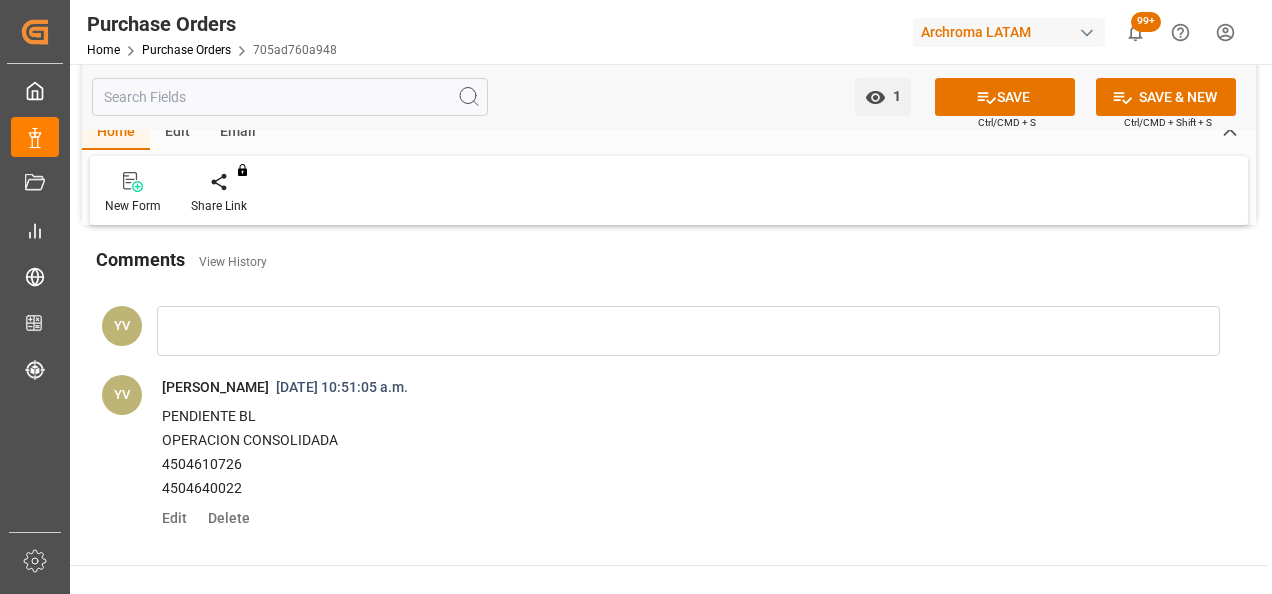 click at bounding box center [688, 331] 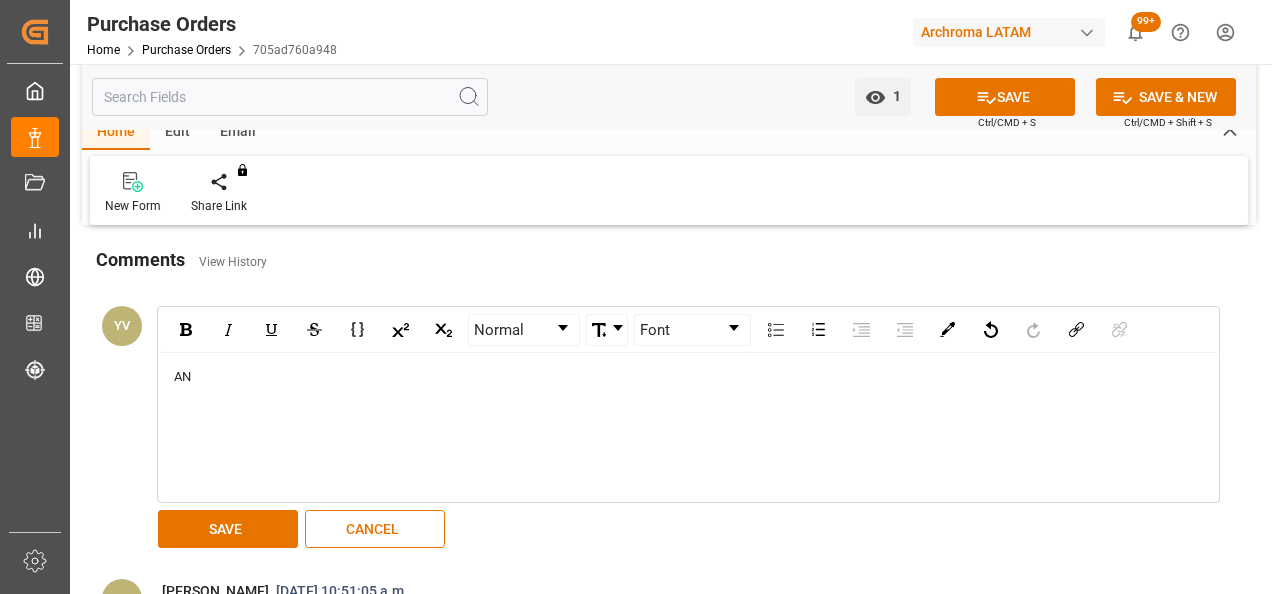 type 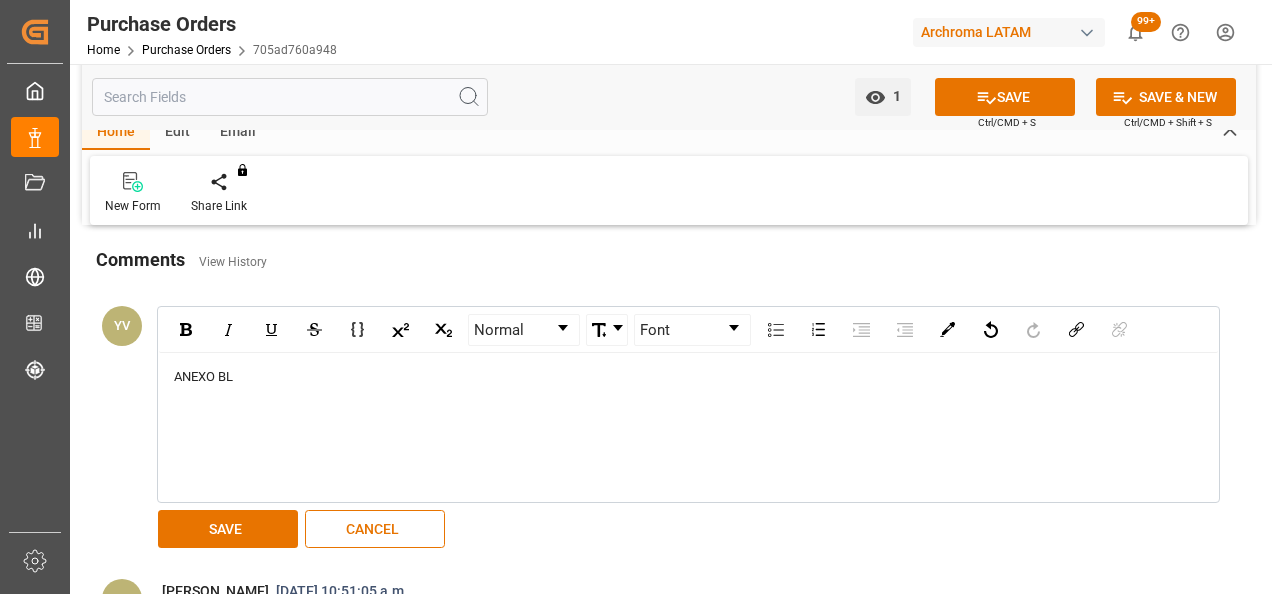 click on "SAVE" at bounding box center (228, 529) 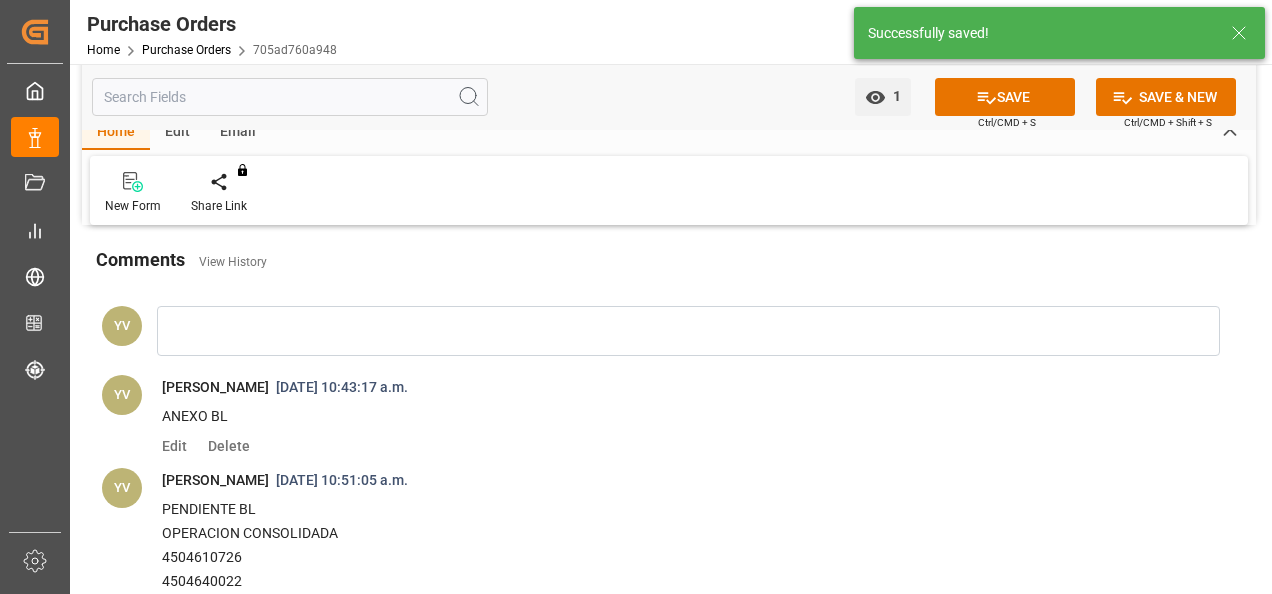 click on "SAVE" at bounding box center [1005, 97] 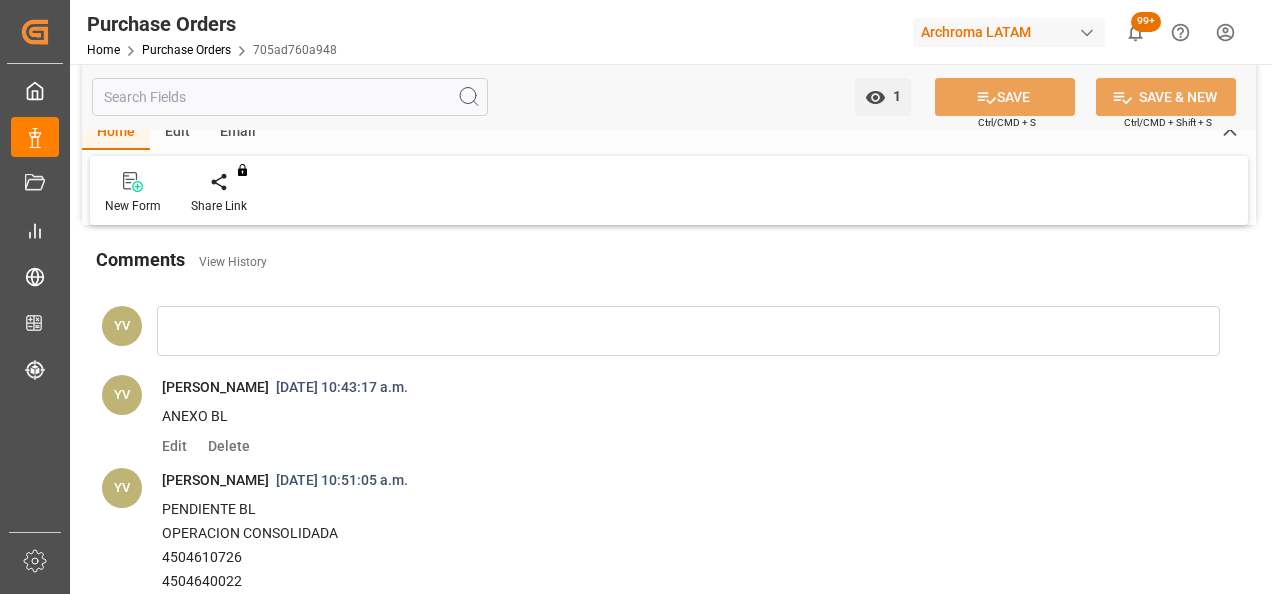 click on "Purchase Orders" at bounding box center [186, 50] 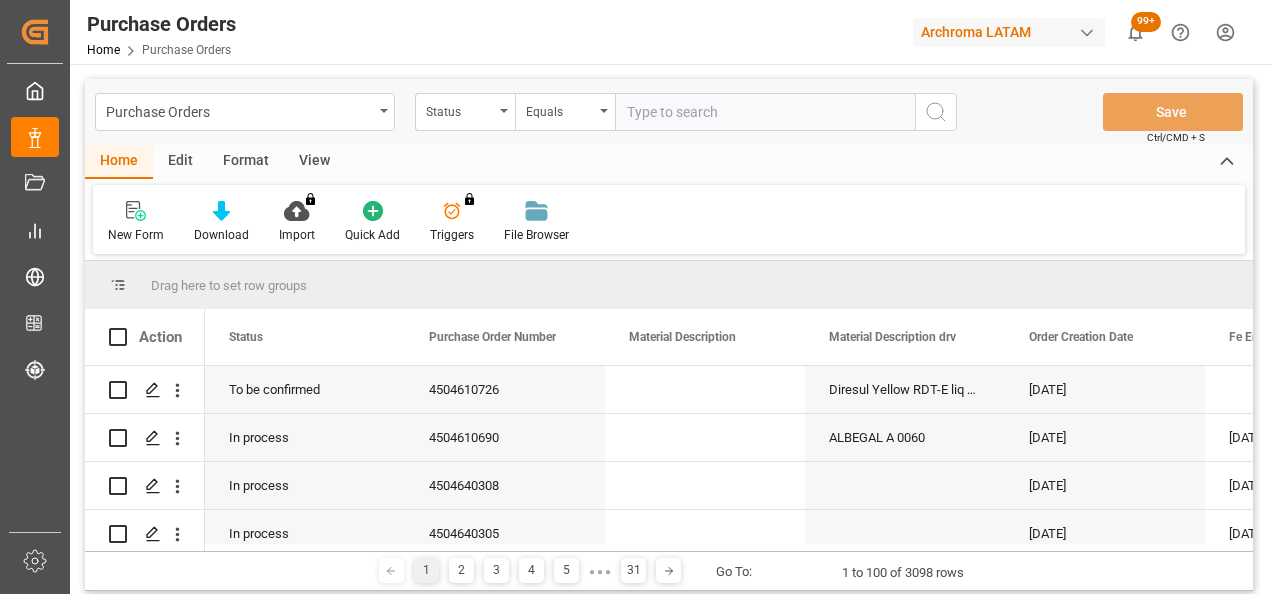 click on "Status" at bounding box center [465, 112] 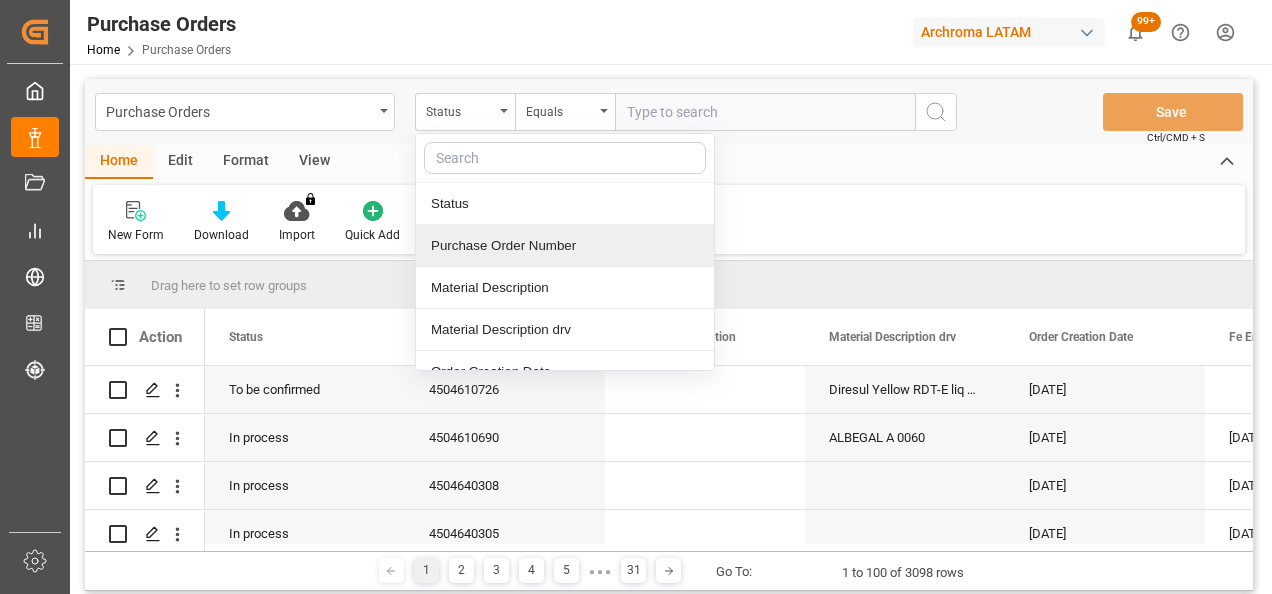 click on "Purchase Order Number" at bounding box center [565, 246] 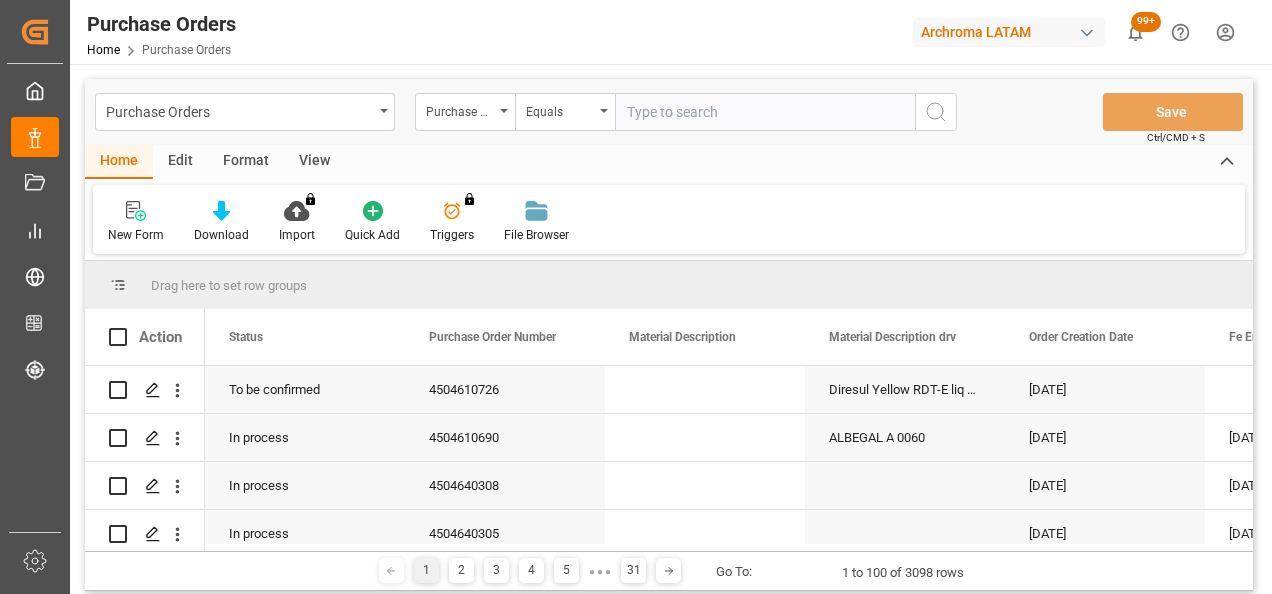 click at bounding box center (765, 112) 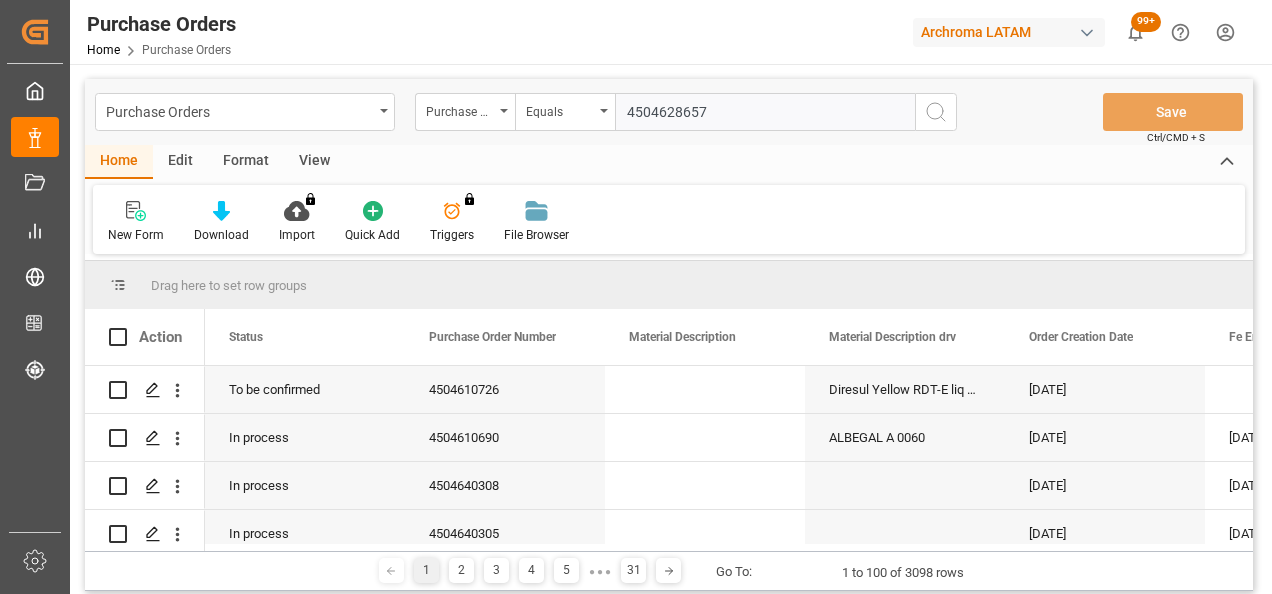 type 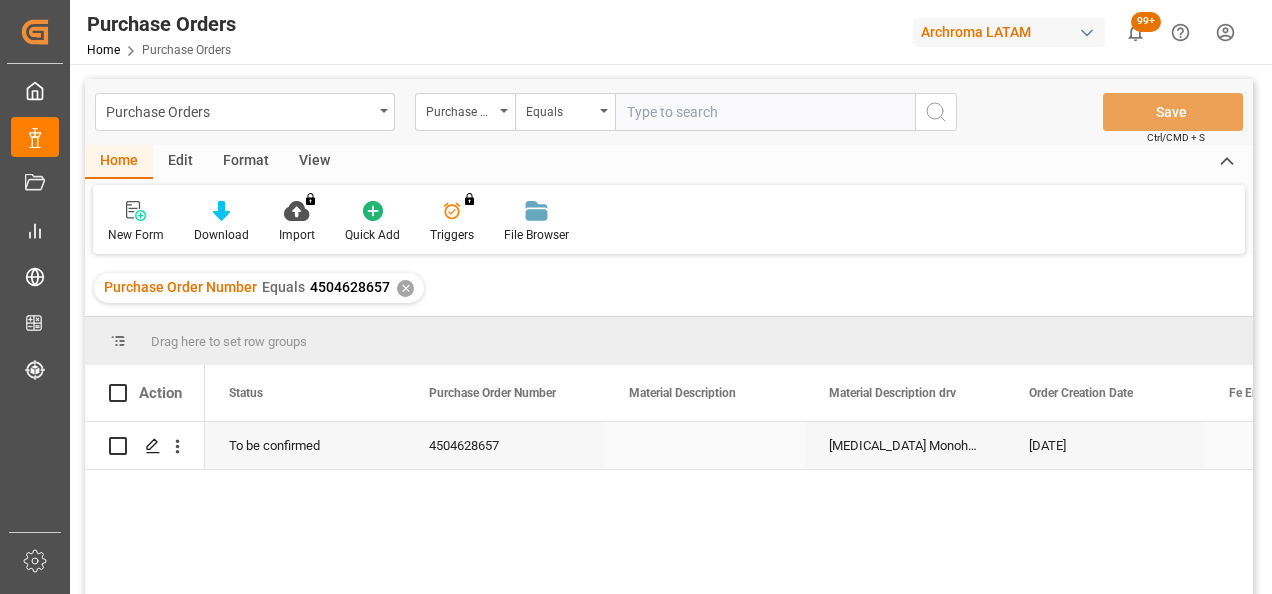 click 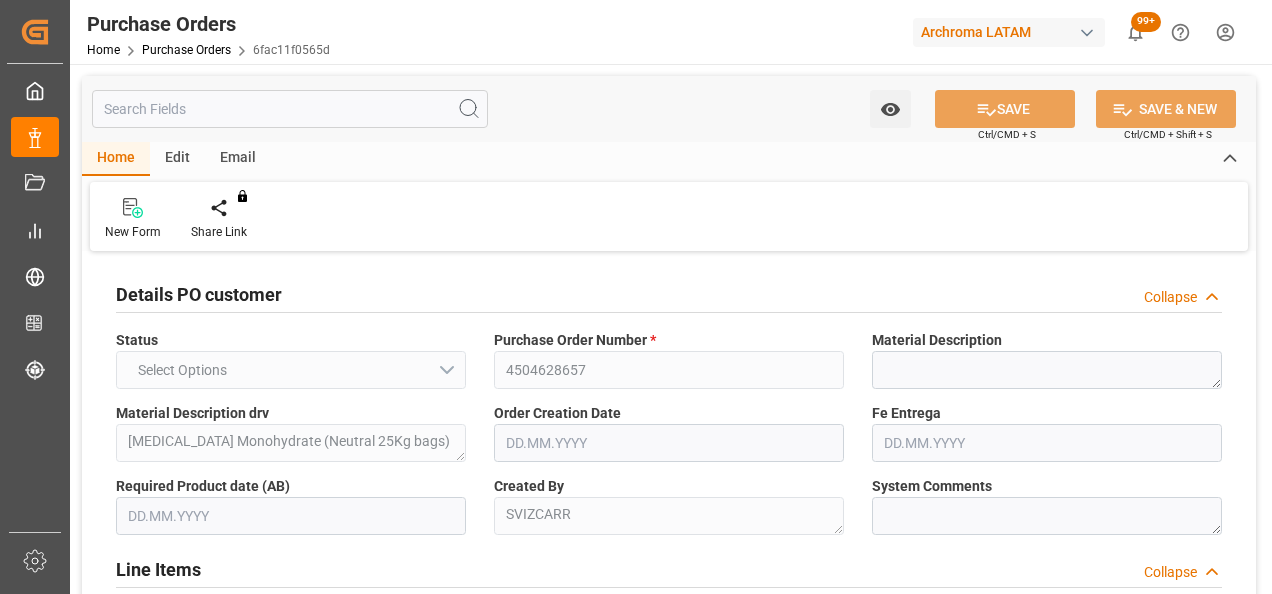 type on "1" 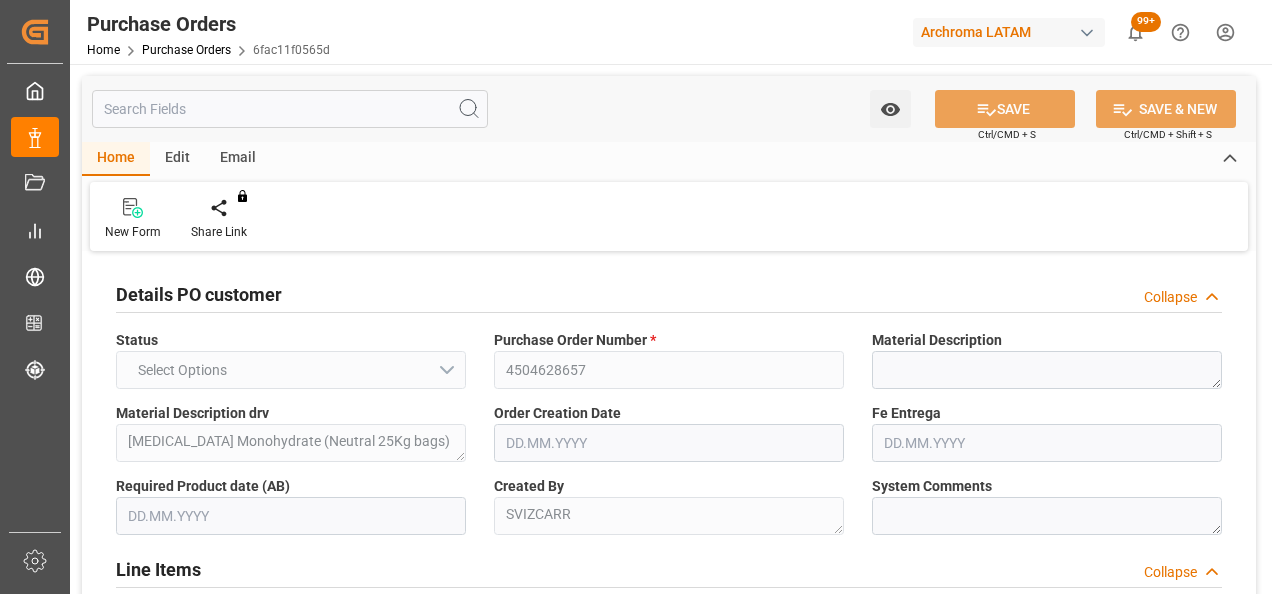 type on "[DATE]" 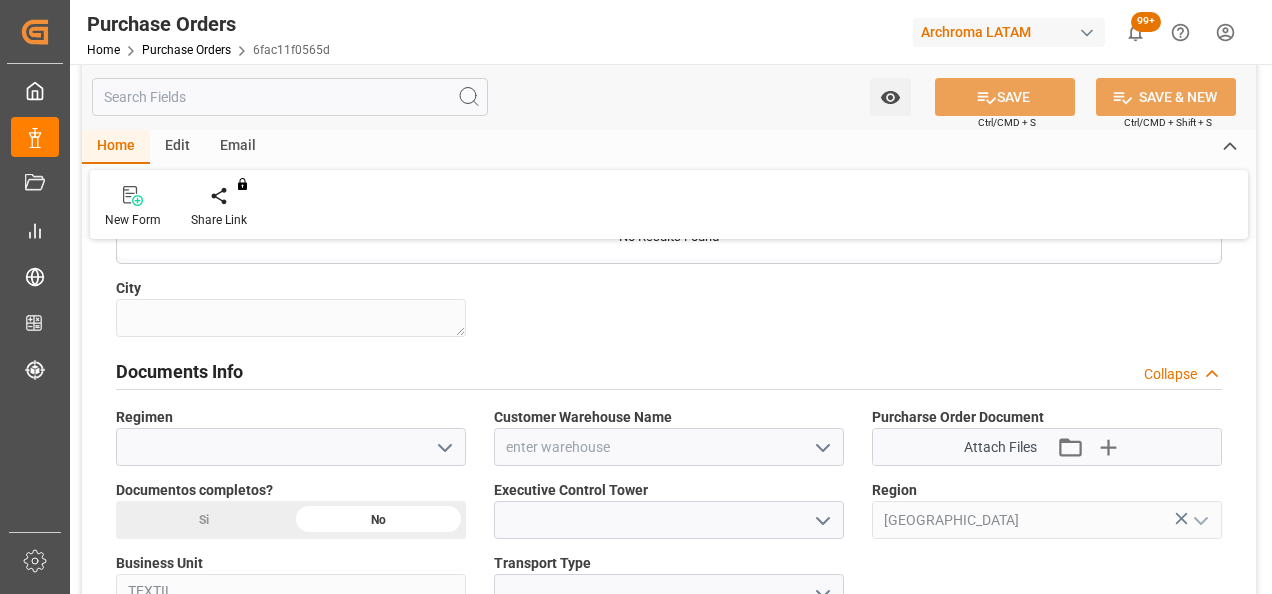 scroll, scrollTop: 1300, scrollLeft: 0, axis: vertical 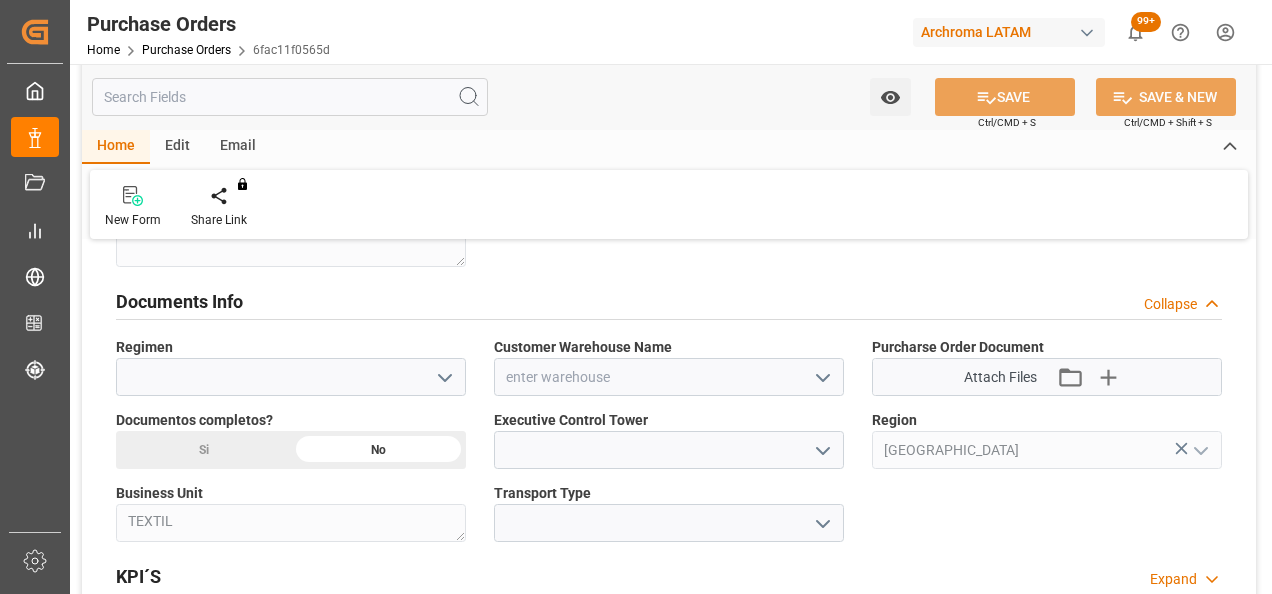 click 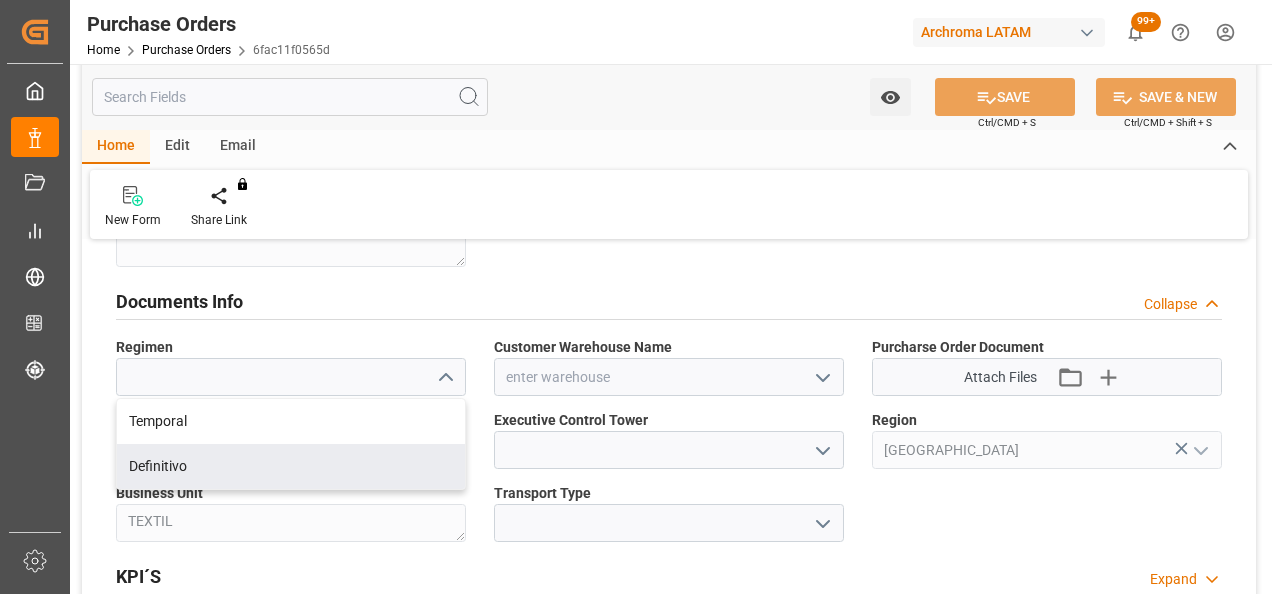 click on "Definitivo" at bounding box center (291, 466) 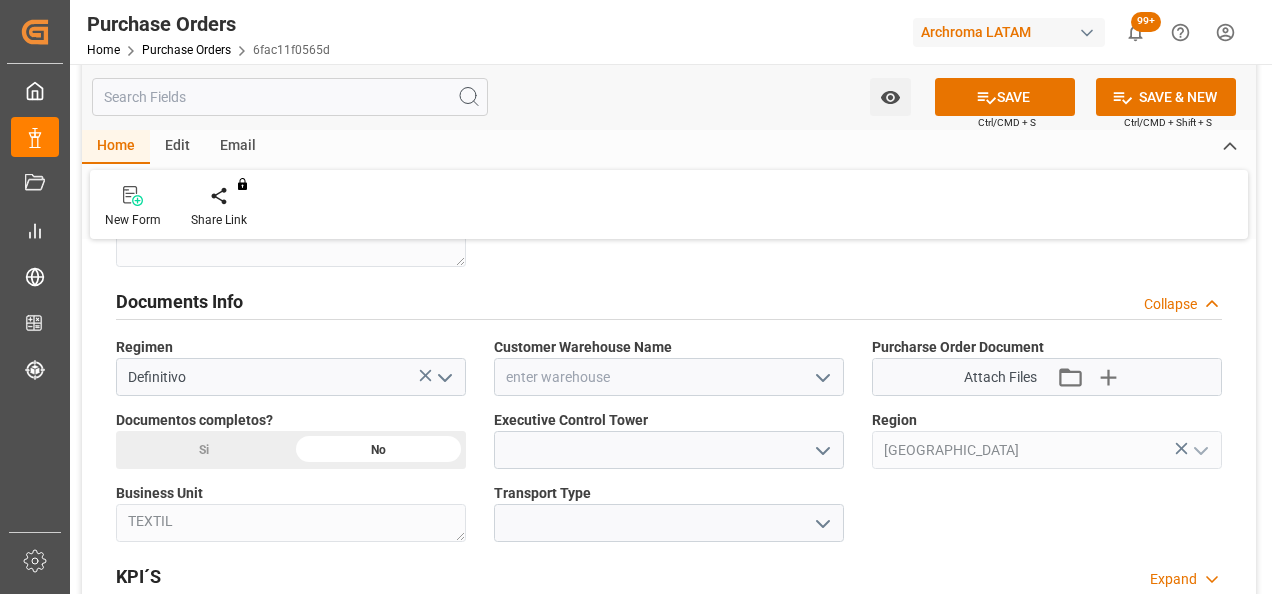 click 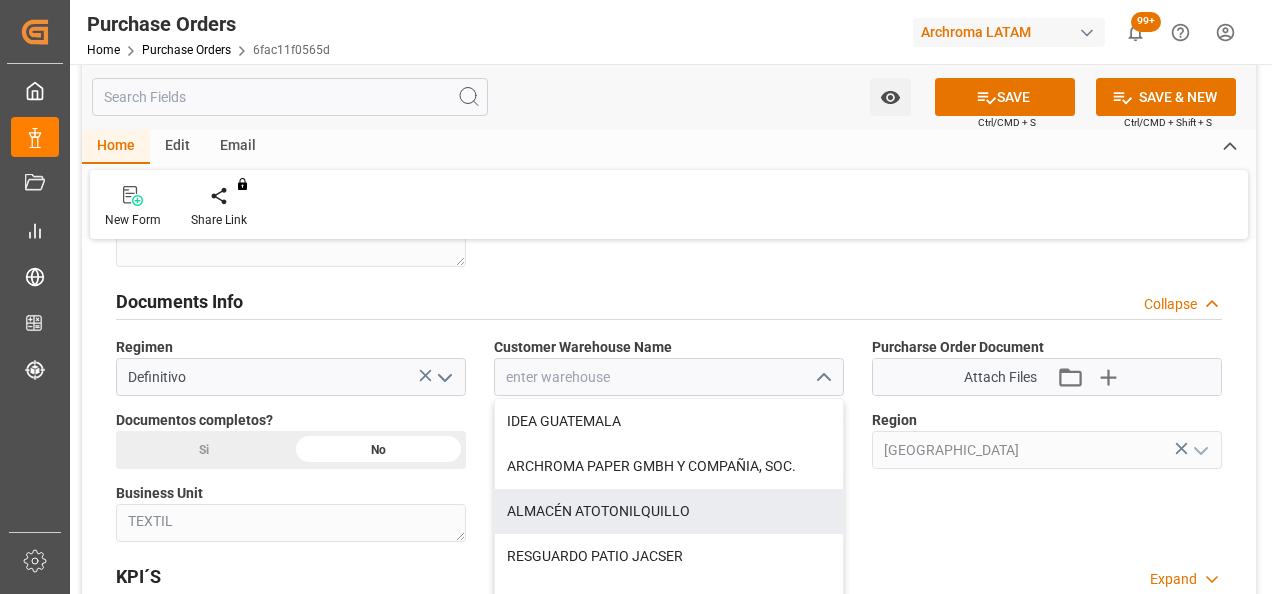 scroll, scrollTop: 300, scrollLeft: 0, axis: vertical 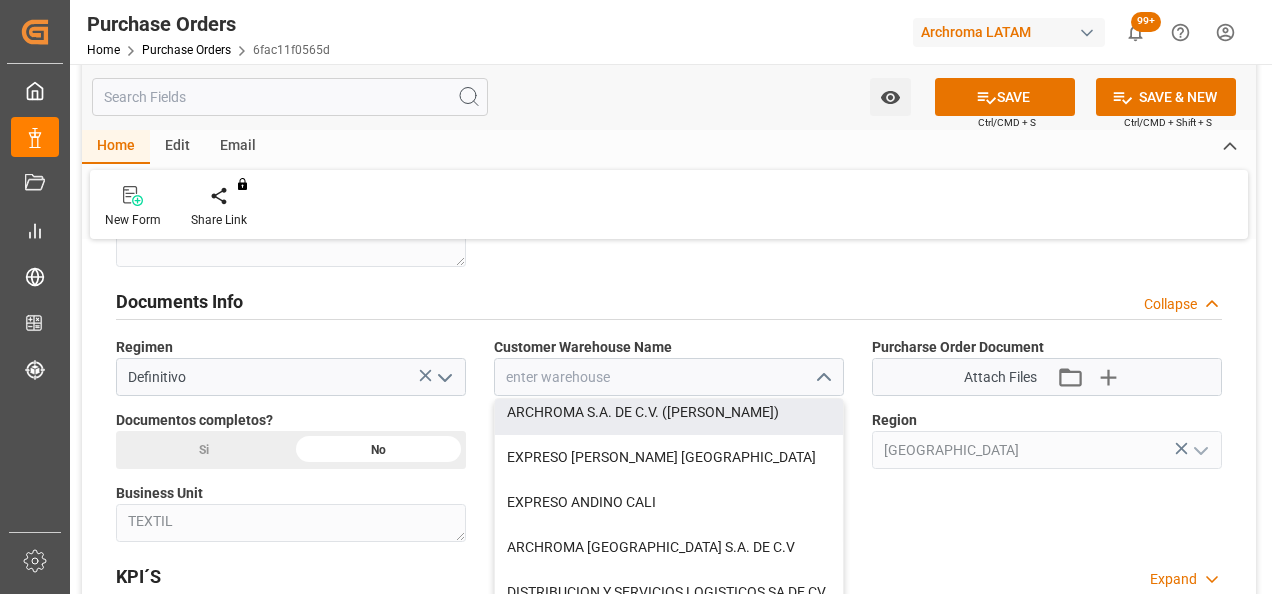 click on "ARCHROMA S.A. DE C.V. ([PERSON_NAME])" at bounding box center (669, 412) 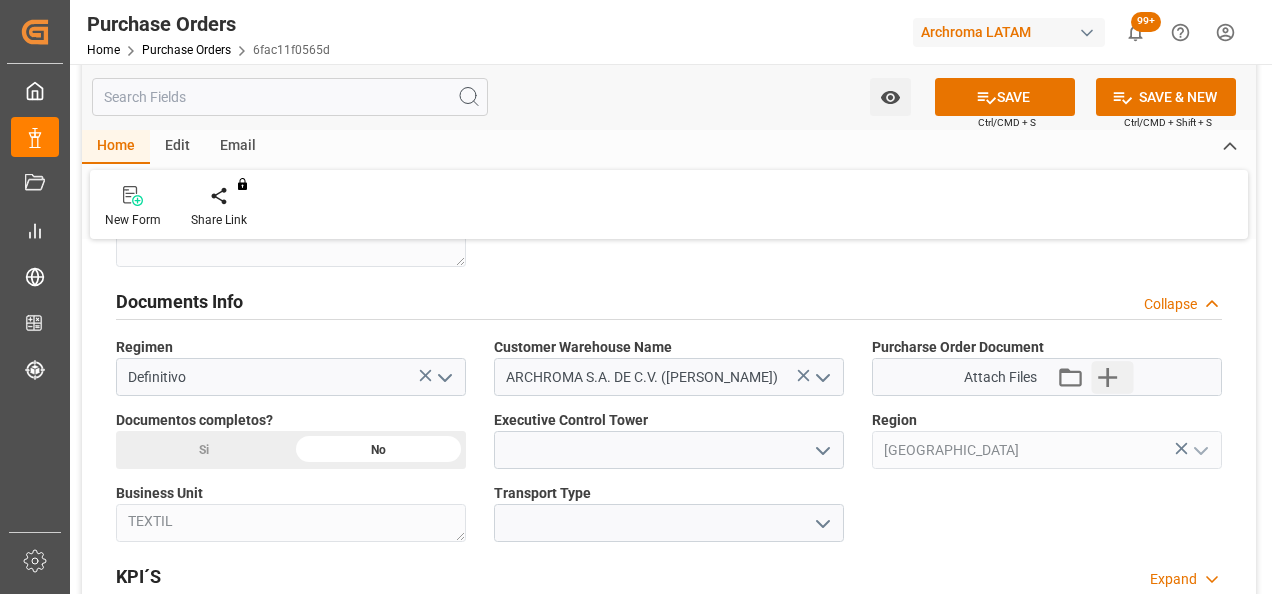 click 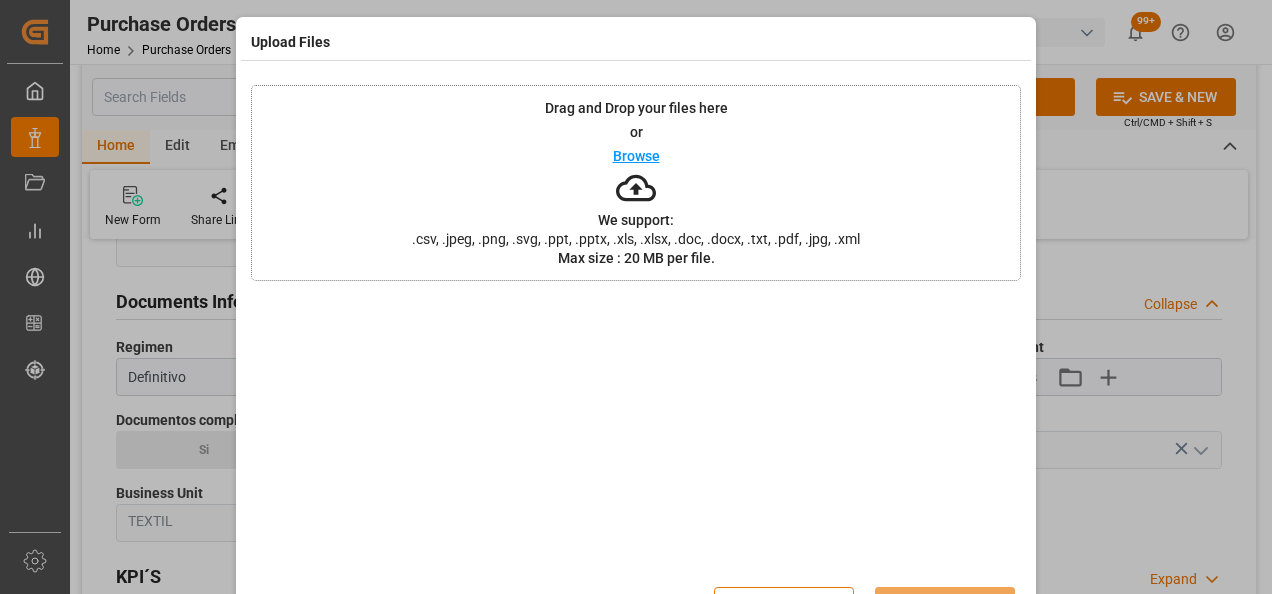 click on "Drag and Drop your files here or Browse We support: .csv, .jpeg, .png, .svg, .ppt, .pptx, .xls, .xlsx, .doc, .docx, .txt, .pdf, .jpg, .xml Max size : 20 MB per file." at bounding box center (636, 183) 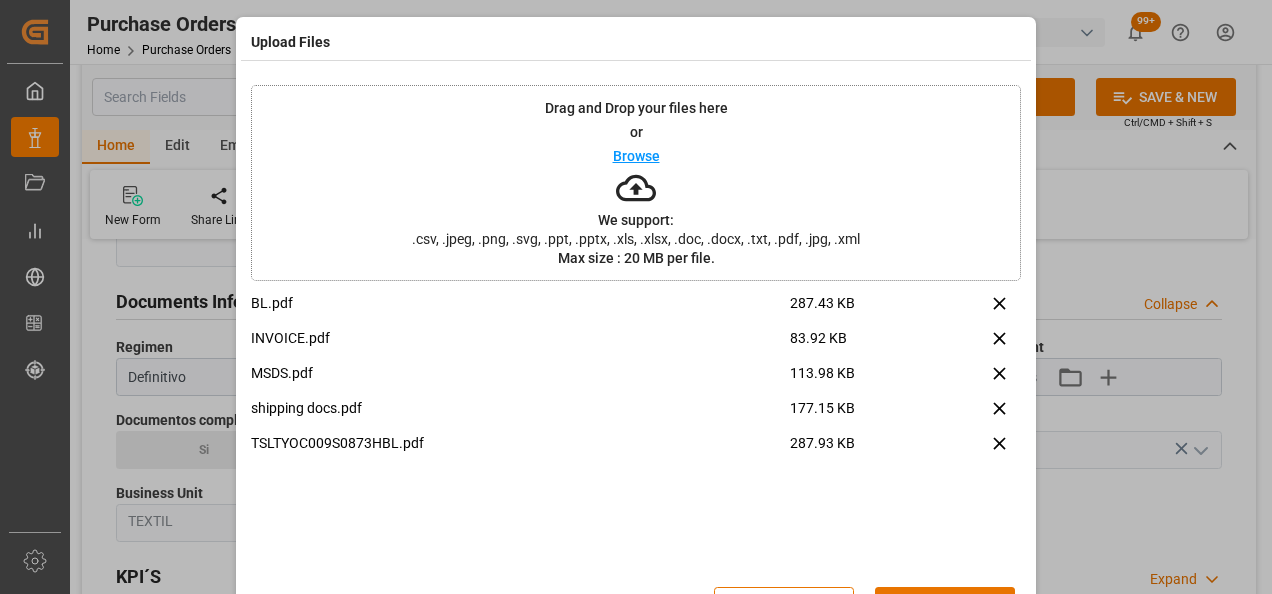 click on "Upload" at bounding box center [945, 606] 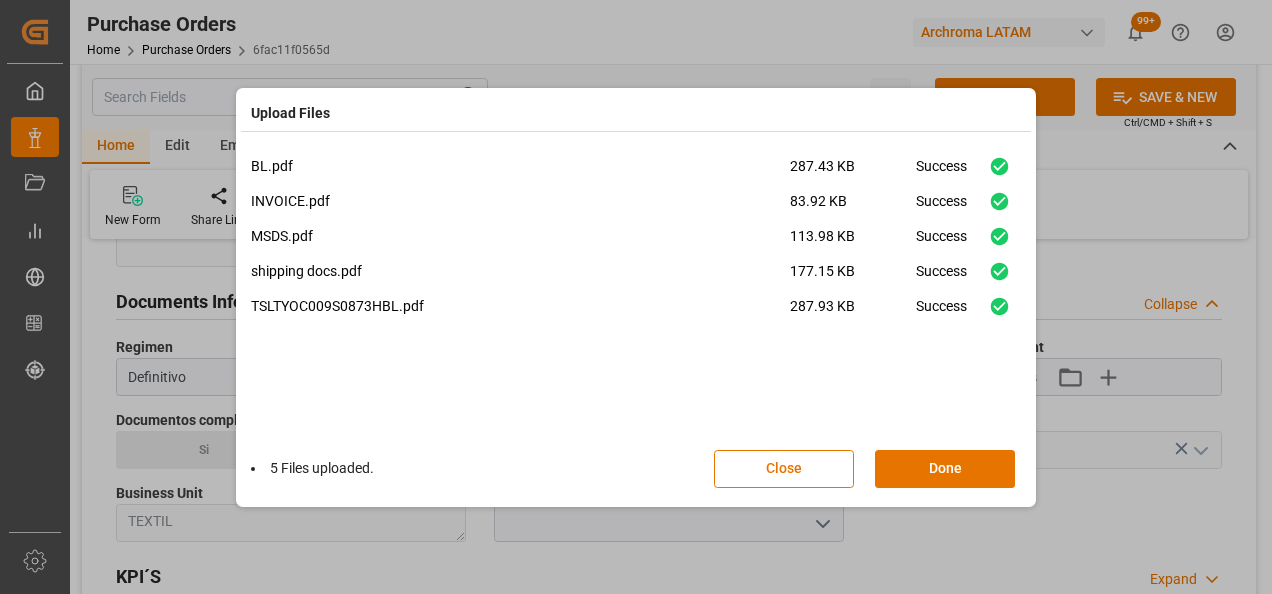click on "Done" at bounding box center (945, 469) 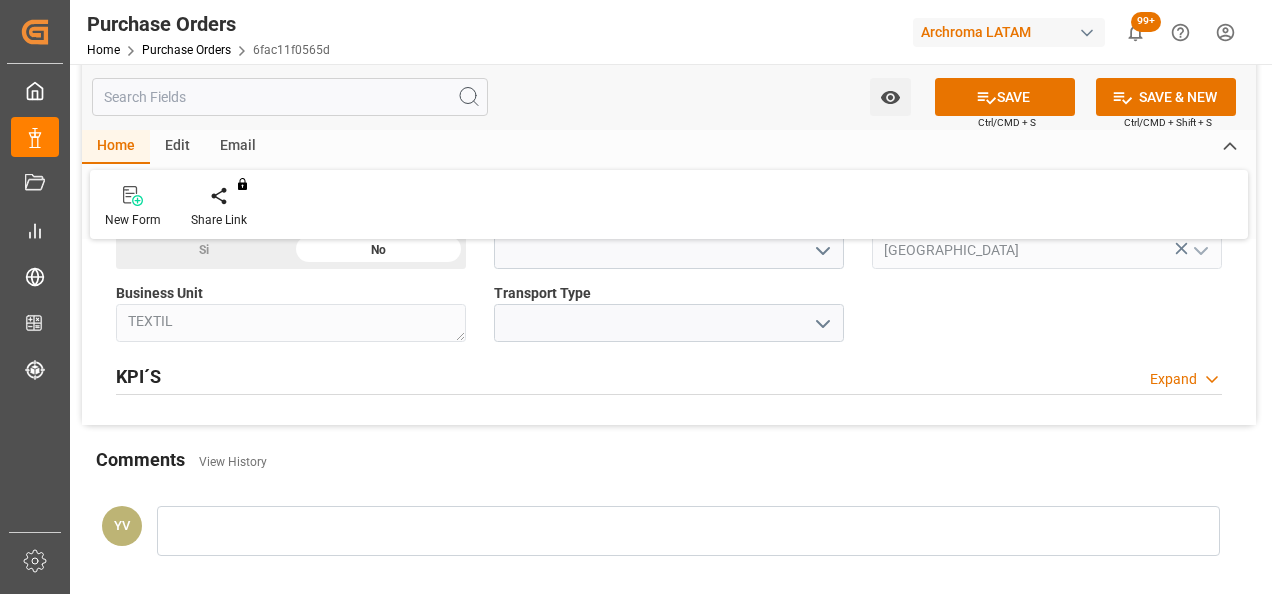 scroll, scrollTop: 1400, scrollLeft: 0, axis: vertical 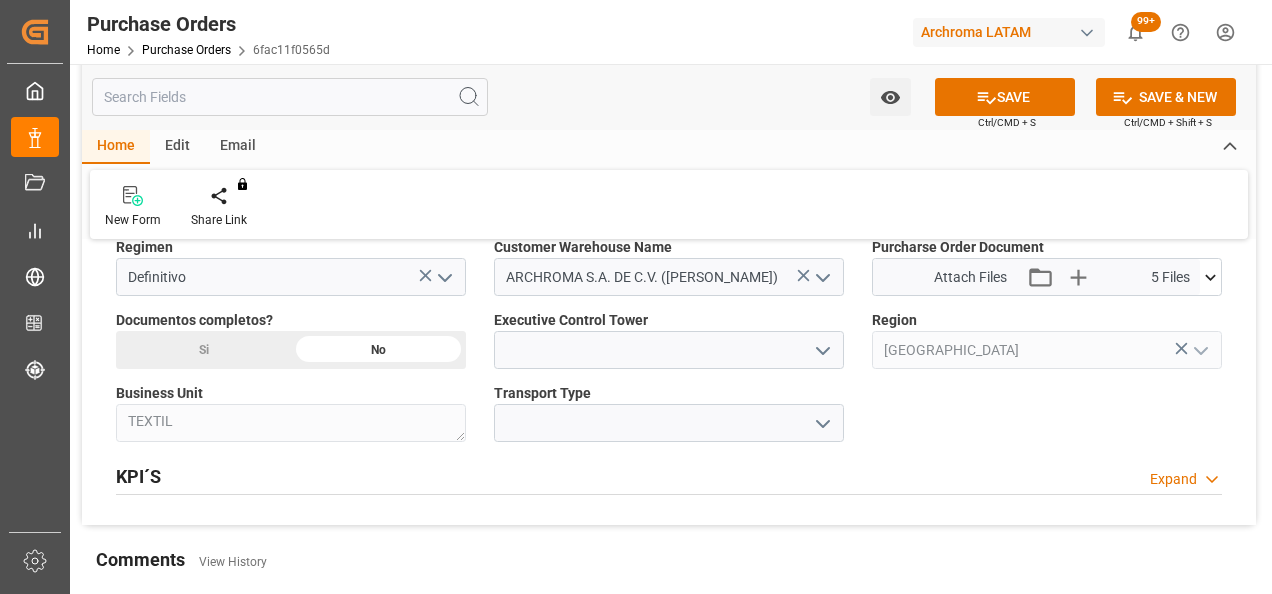 click on "Si" at bounding box center [203, -340] 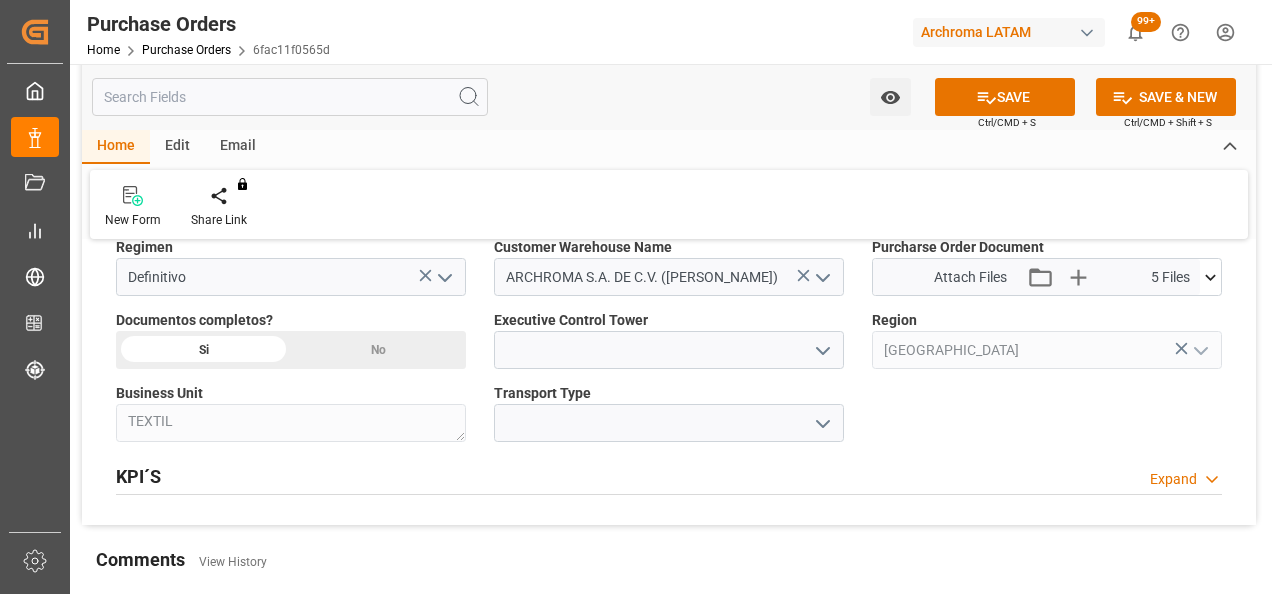 click 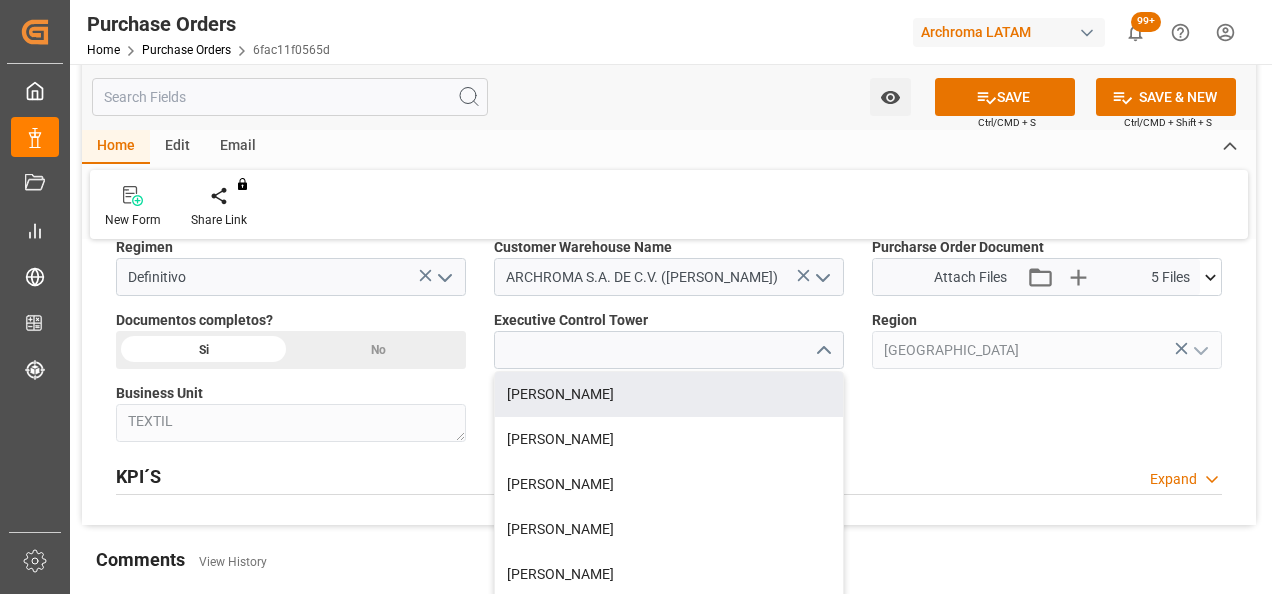 click on "[PERSON_NAME]" at bounding box center (669, 394) 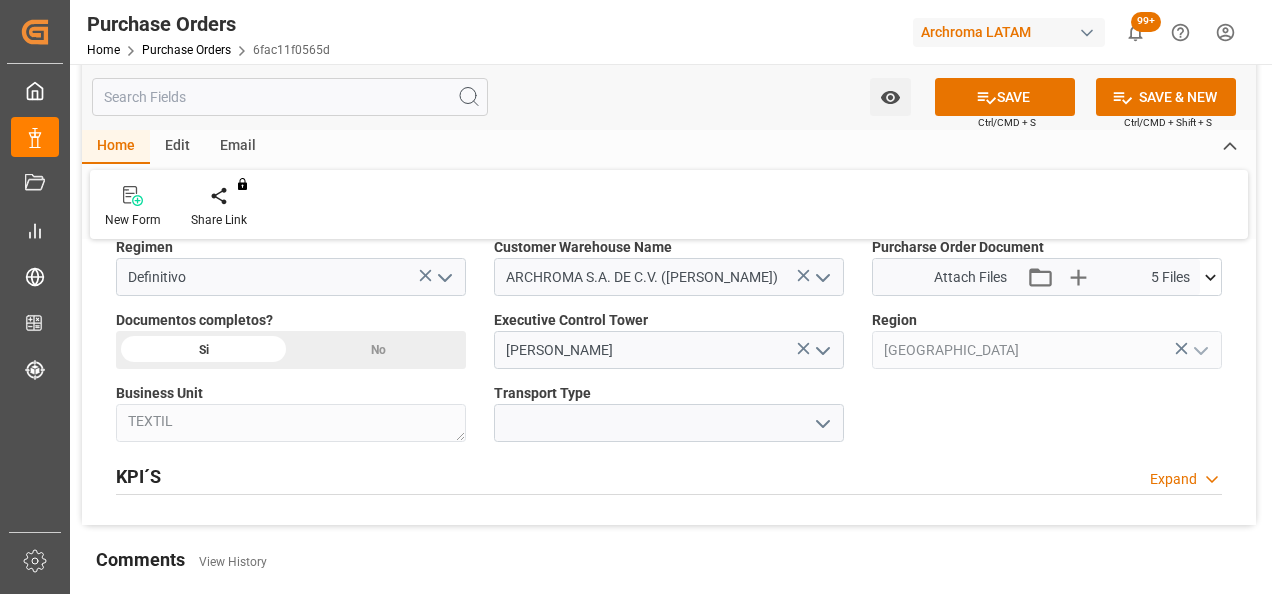 click 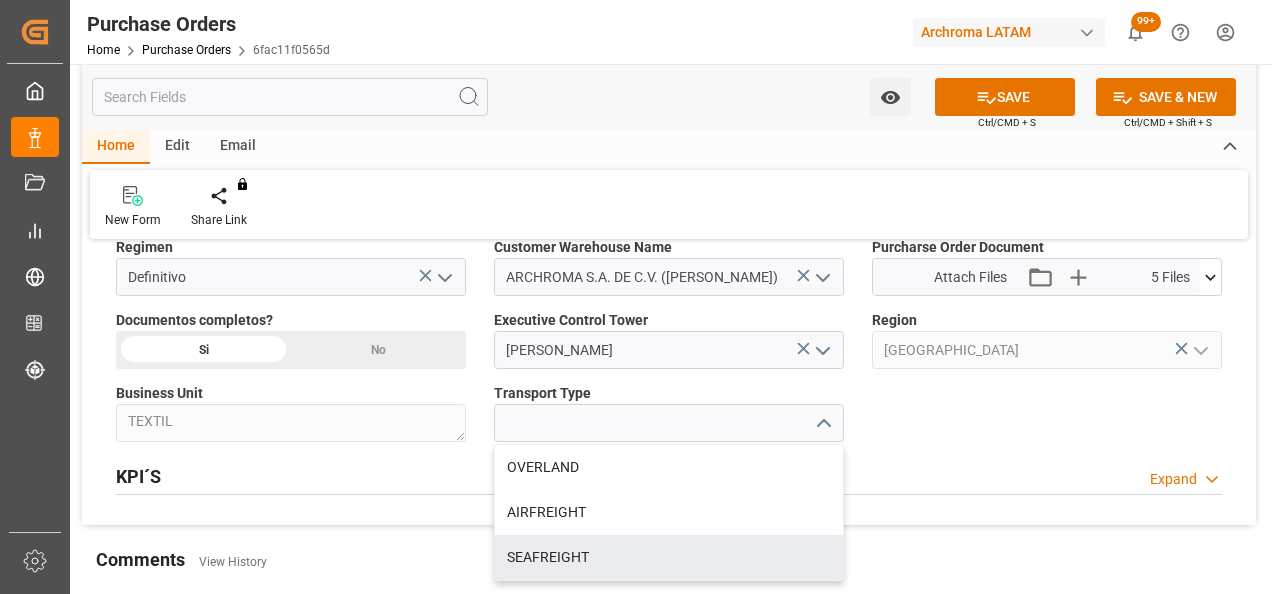 click on "SEAFREIGHT" at bounding box center (669, 557) 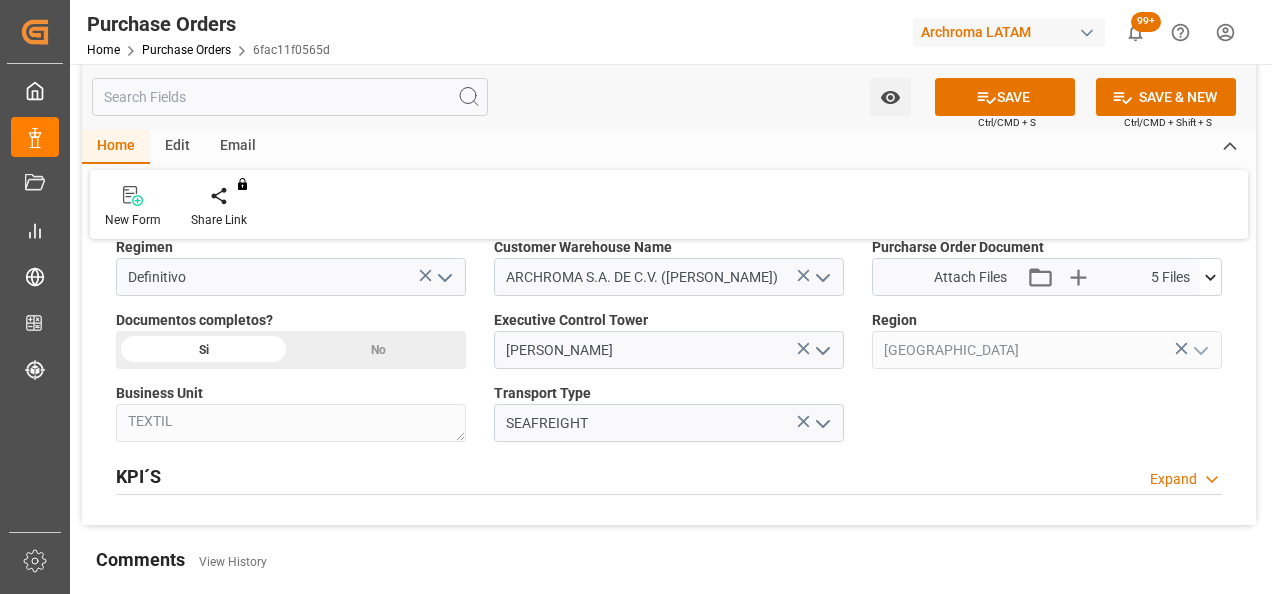 scroll, scrollTop: 1500, scrollLeft: 0, axis: vertical 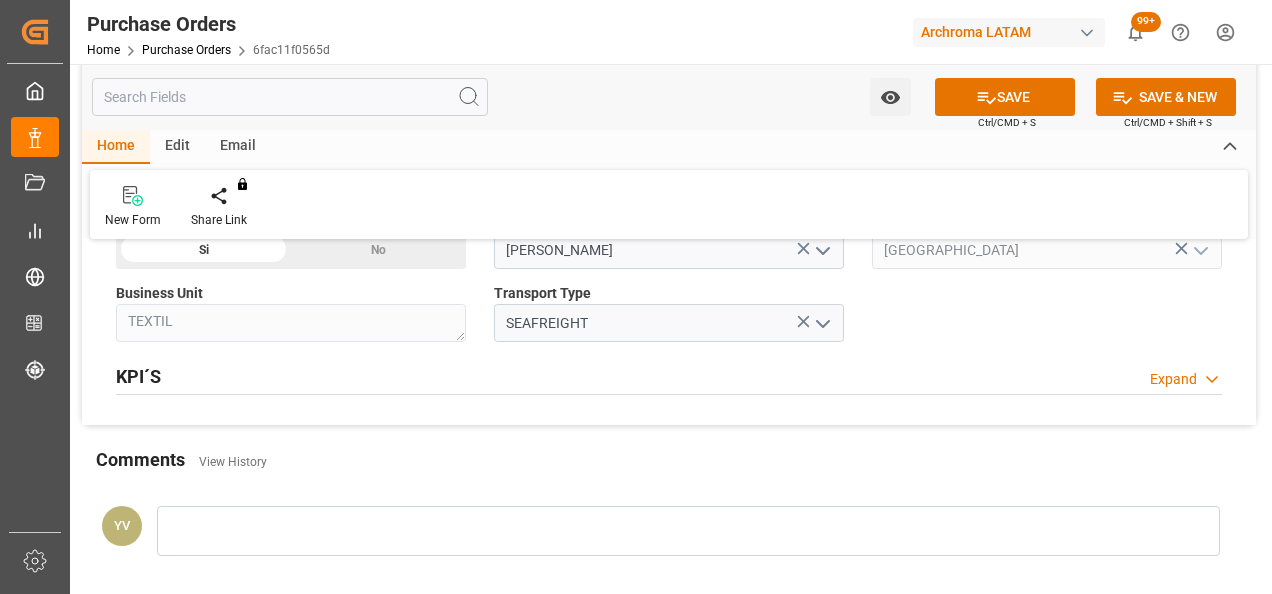 click at bounding box center [688, 531] 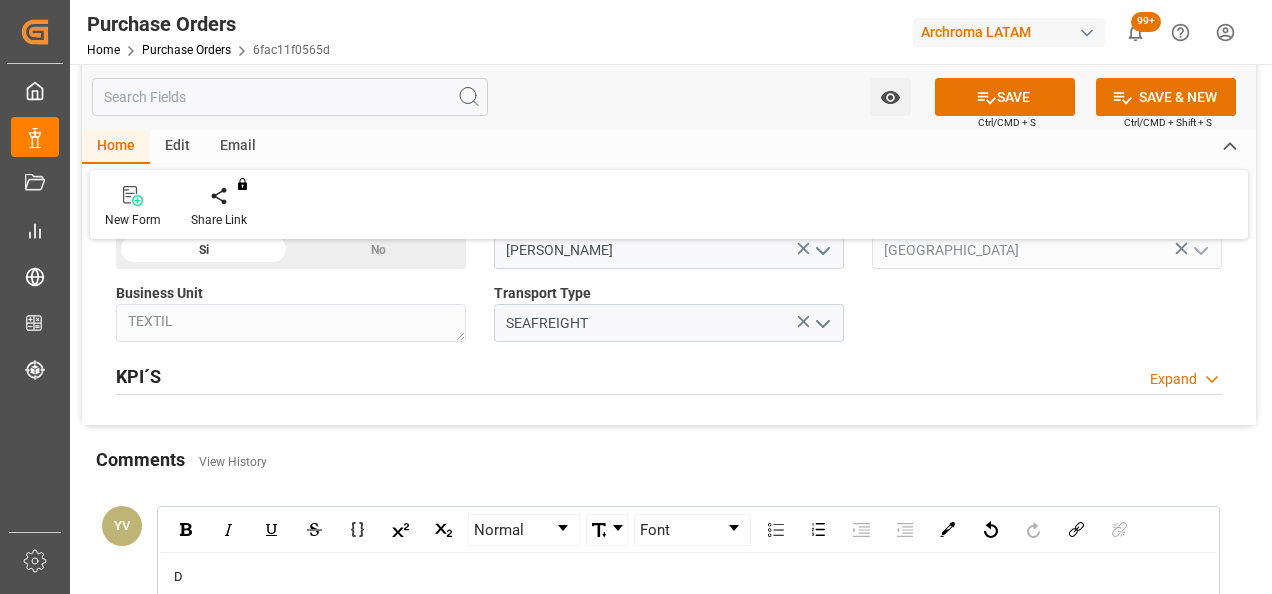 type 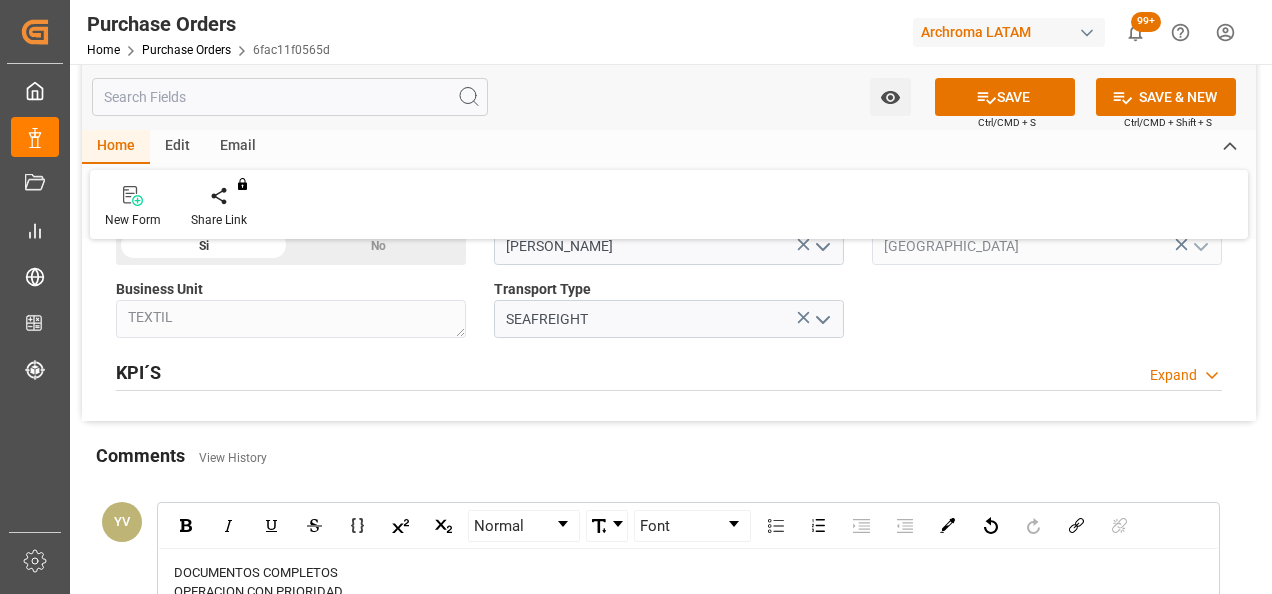 scroll, scrollTop: 1704, scrollLeft: 0, axis: vertical 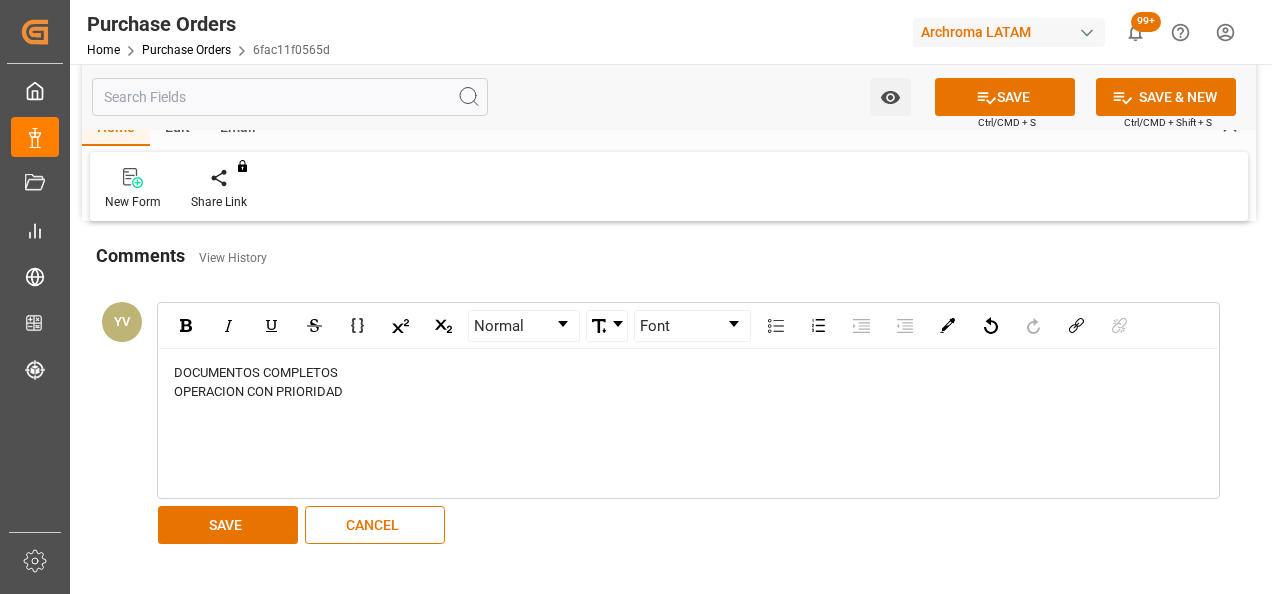 click on "SAVE" at bounding box center (228, 525) 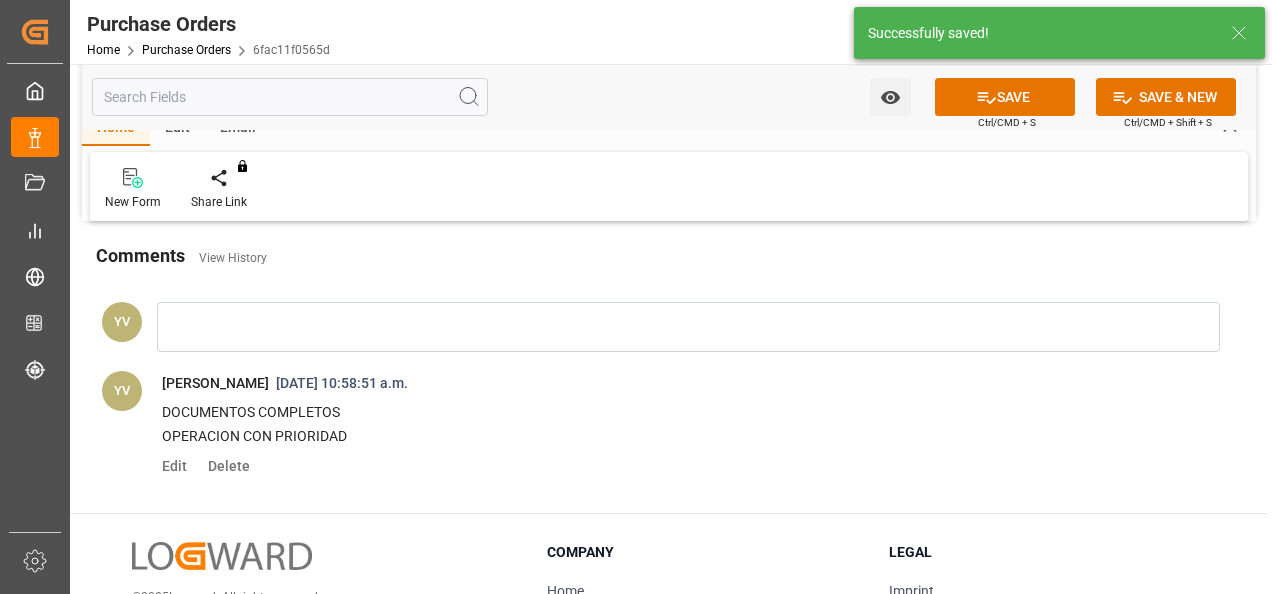 click on "Watch Option" at bounding box center (890, 97) 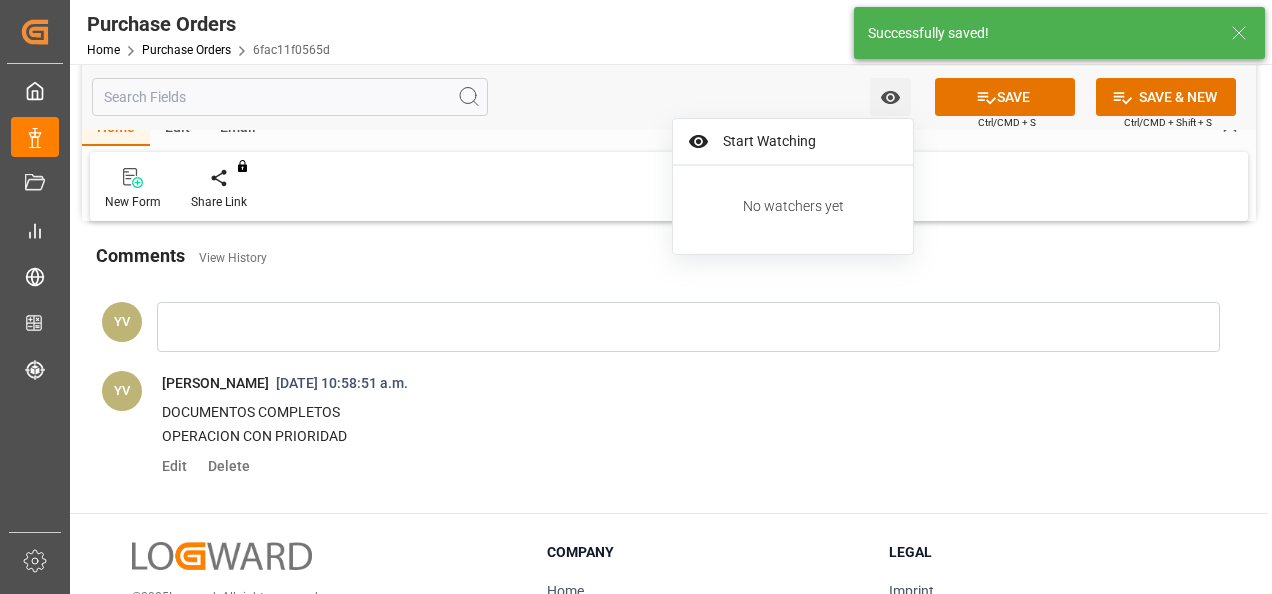 click on "Start Watching" at bounding box center (793, 142) 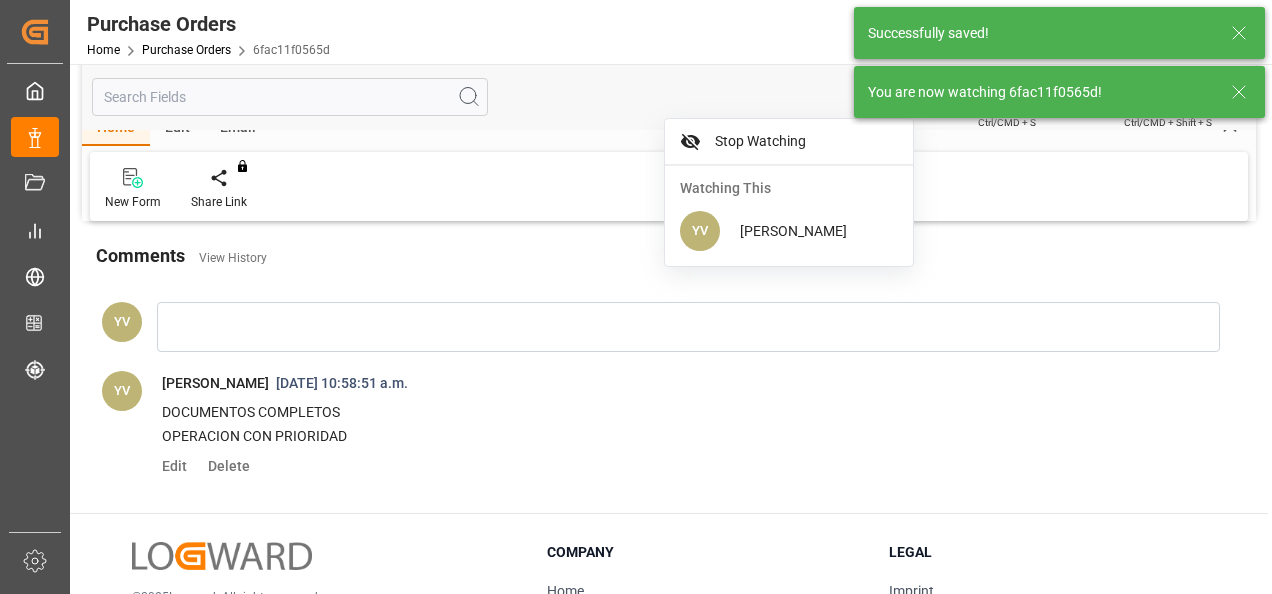 click 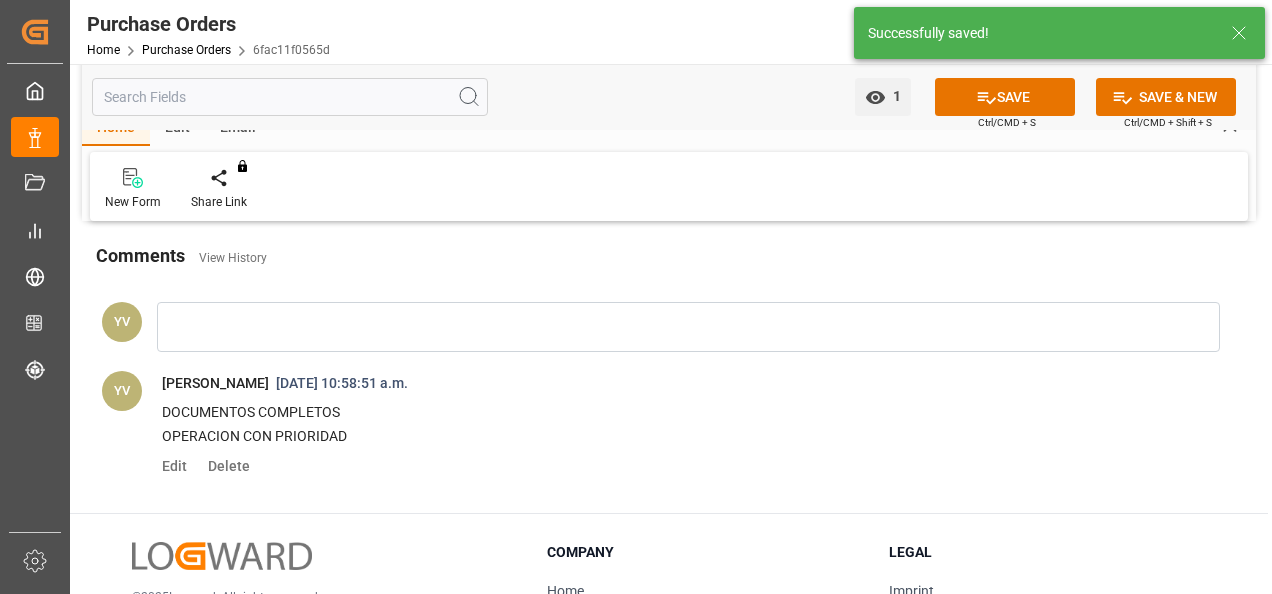 click on "SAVE" at bounding box center (1005, 97) 